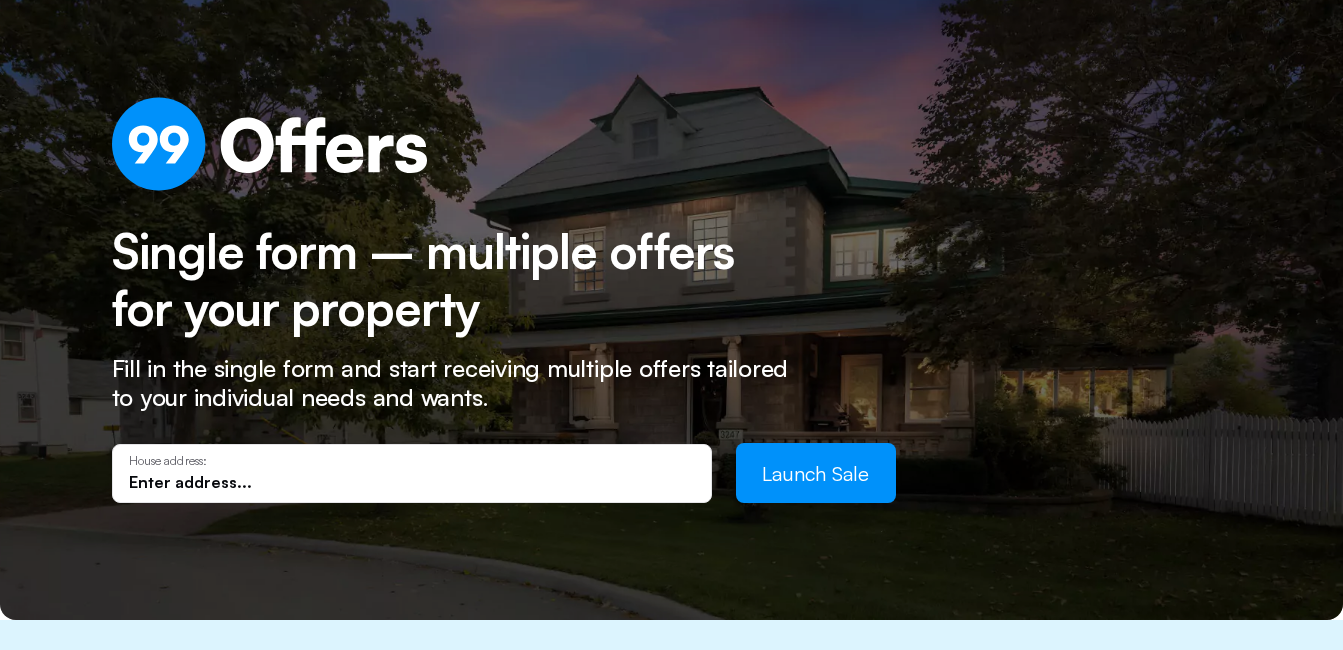 scroll, scrollTop: 100, scrollLeft: 0, axis: vertical 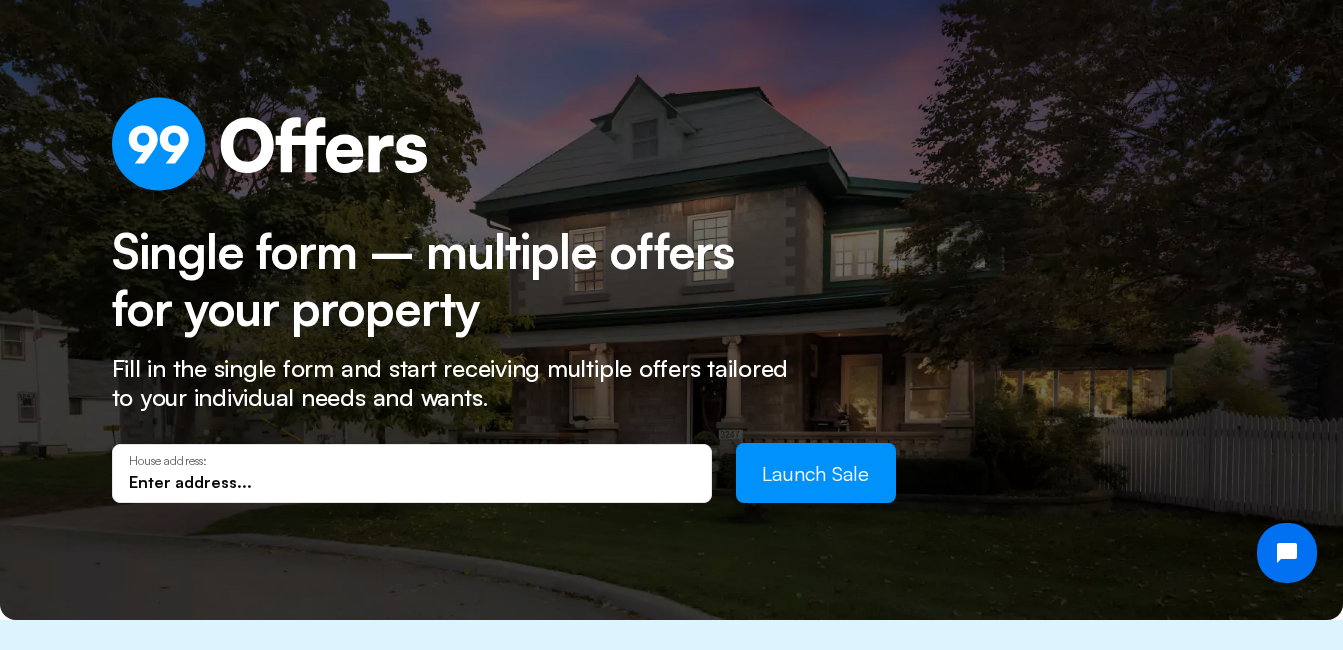 click at bounding box center (412, 482) 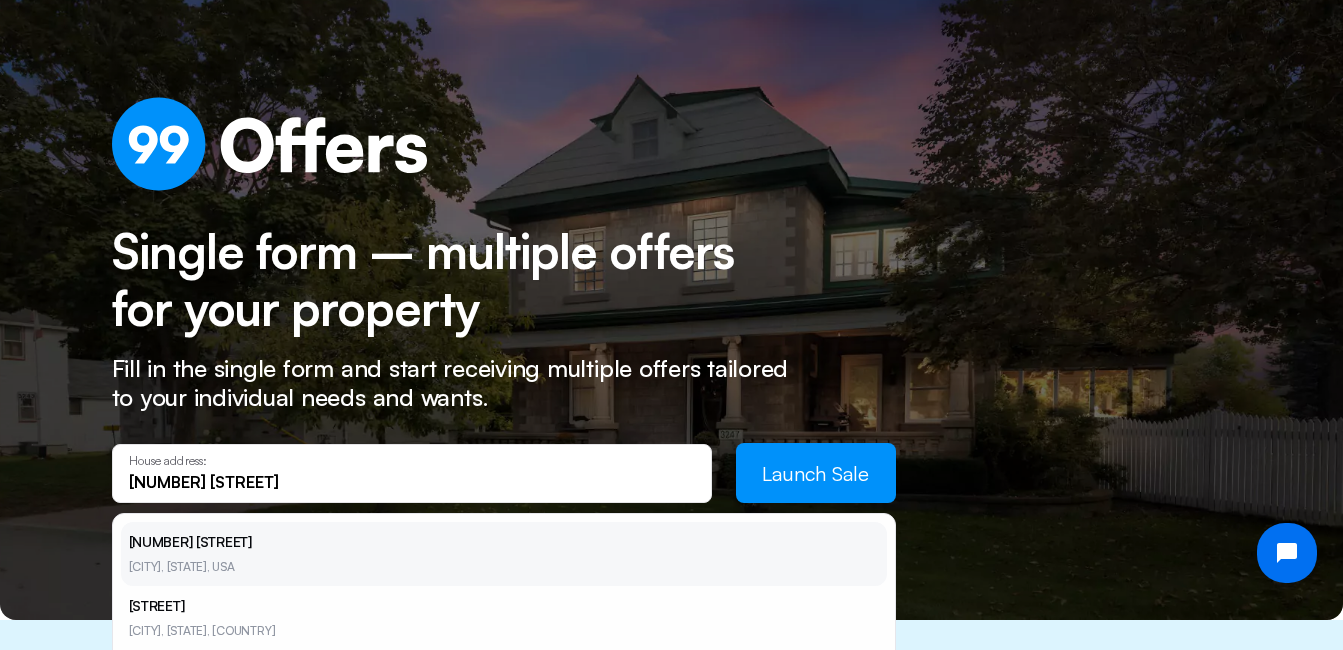 click on "[NUMBER] [STREET], [CITY], [STATE], USA" at bounding box center [504, 554] 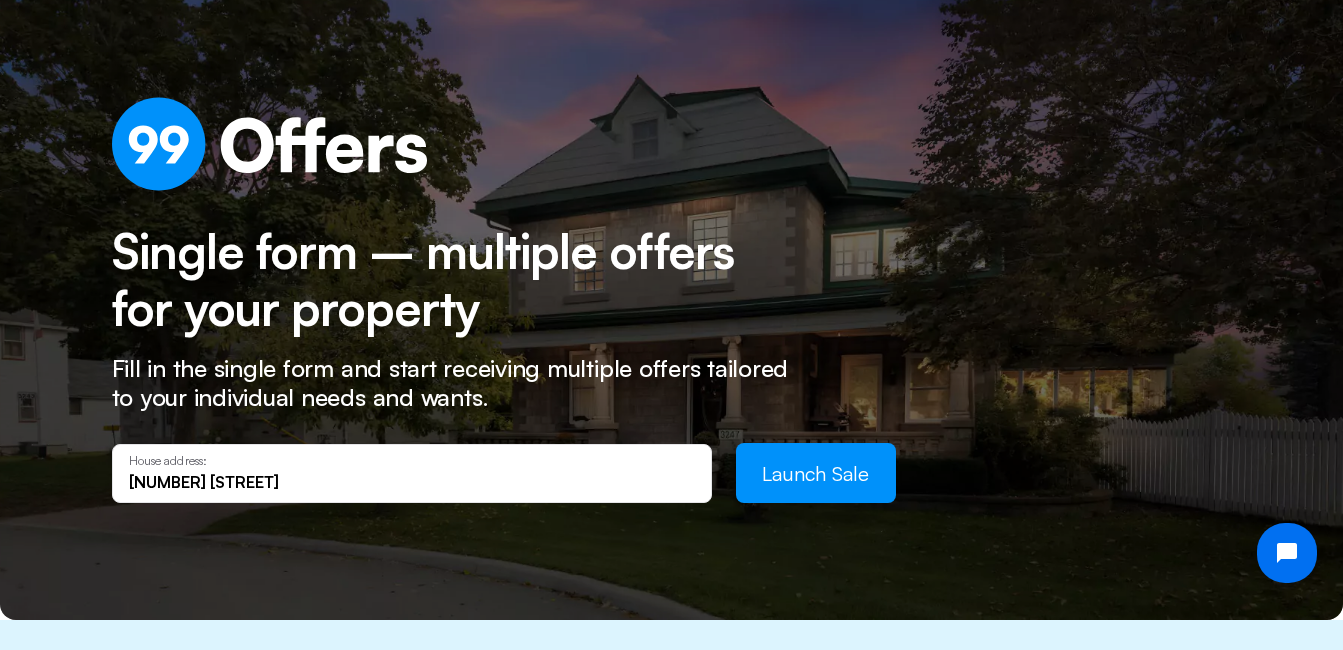 type on "[NUMBER] [STREET], [CITY], [STATE], [ZIP], [COUNTRY]" 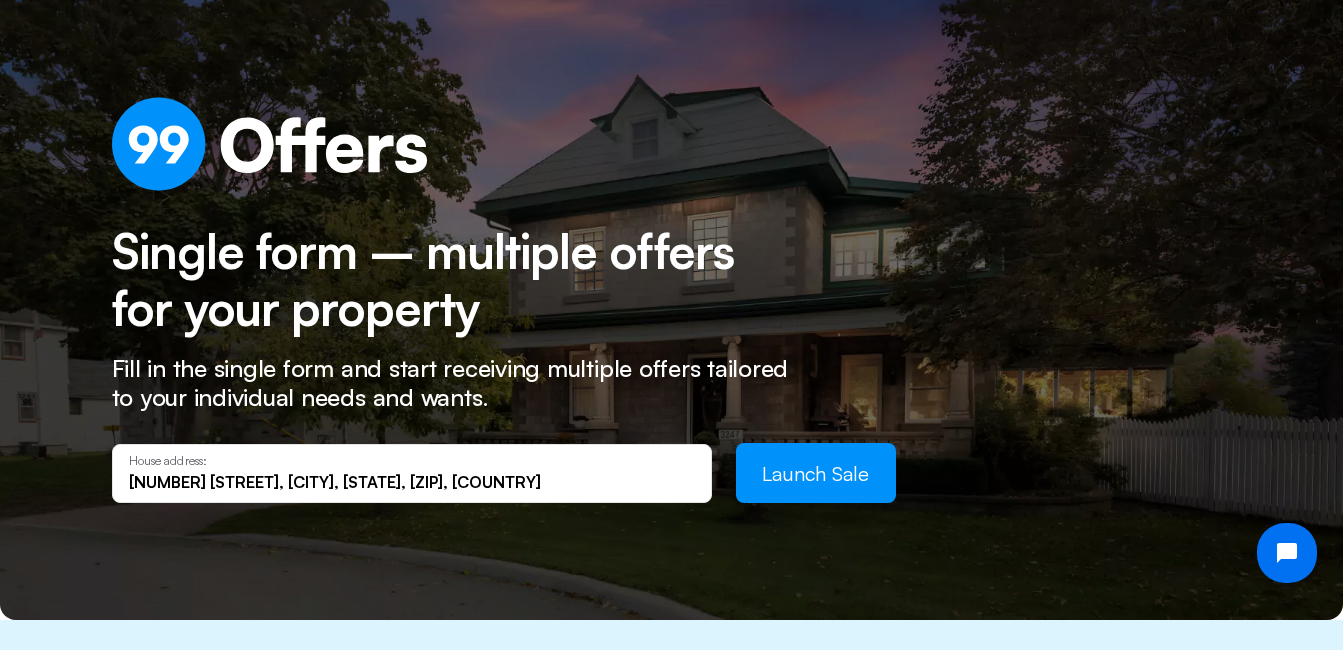 scroll, scrollTop: 0, scrollLeft: 0, axis: both 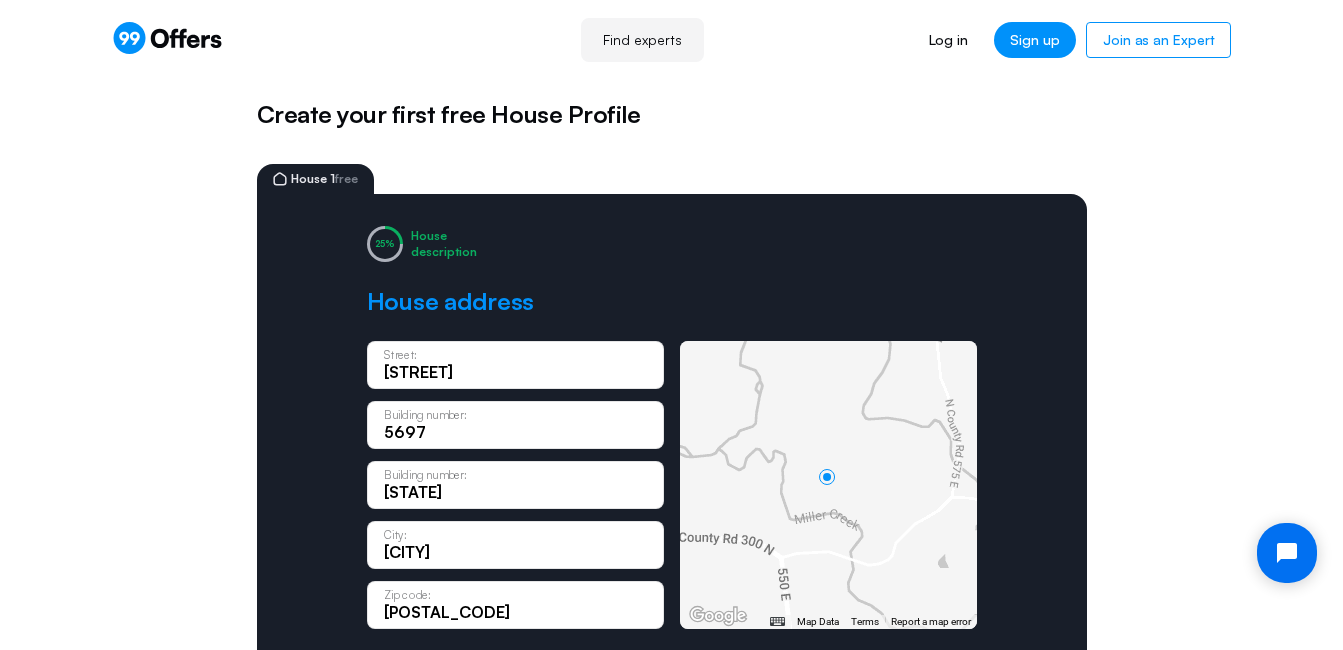 click on "[STREET]" 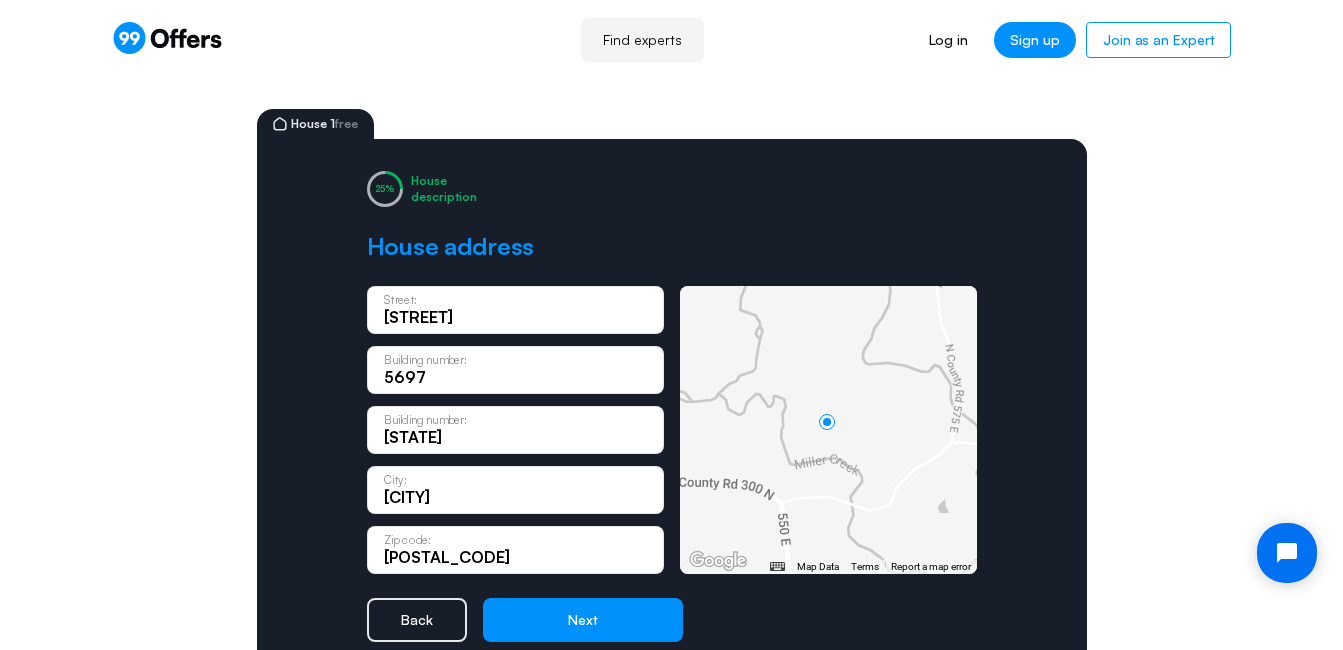 scroll, scrollTop: 100, scrollLeft: 0, axis: vertical 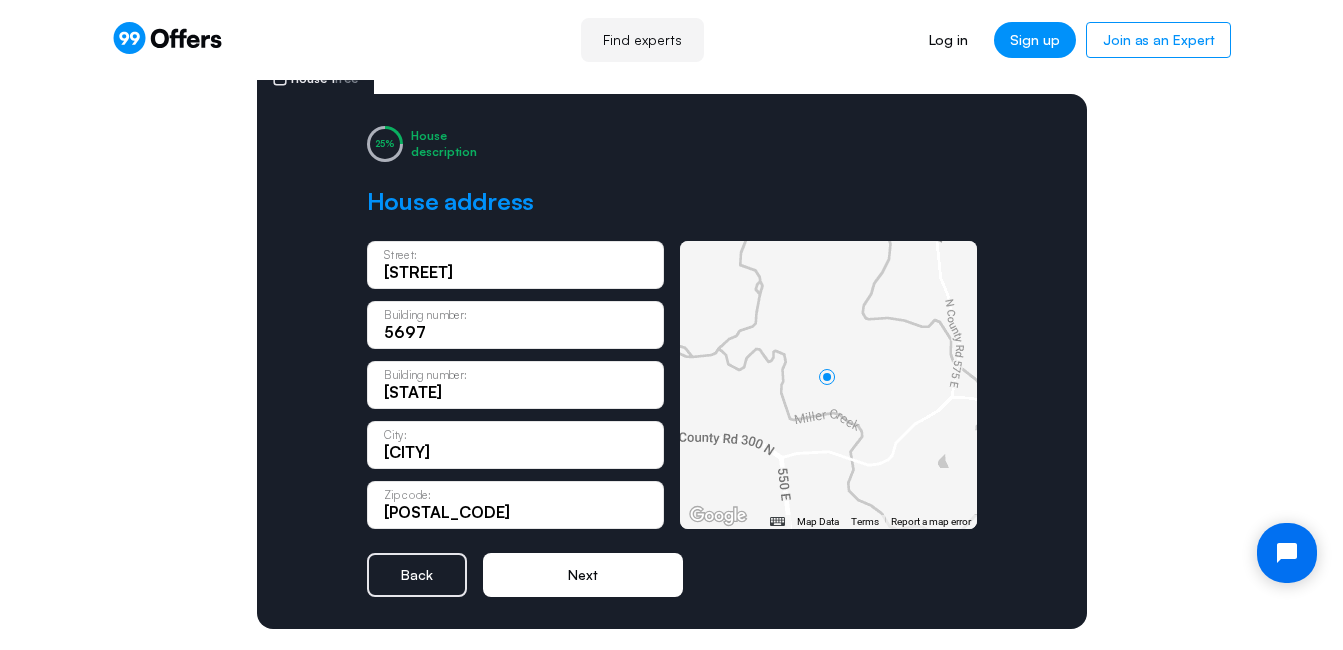 click on "Next" 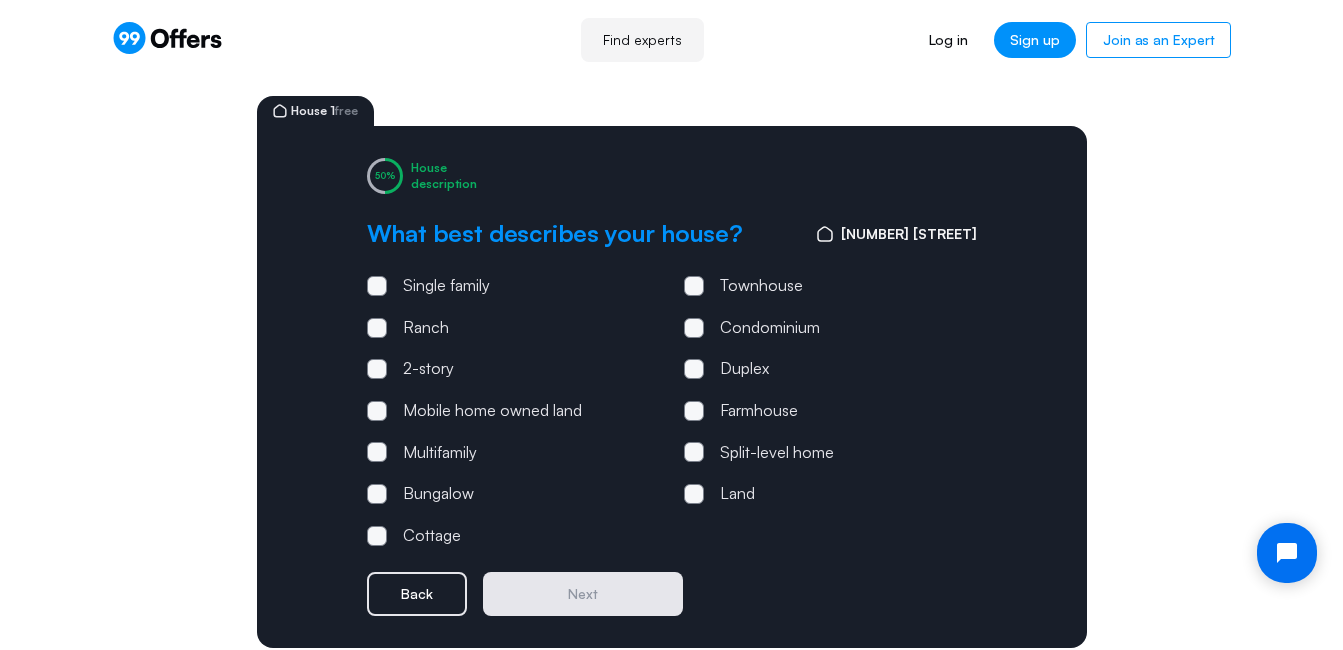 scroll, scrollTop: 100, scrollLeft: 0, axis: vertical 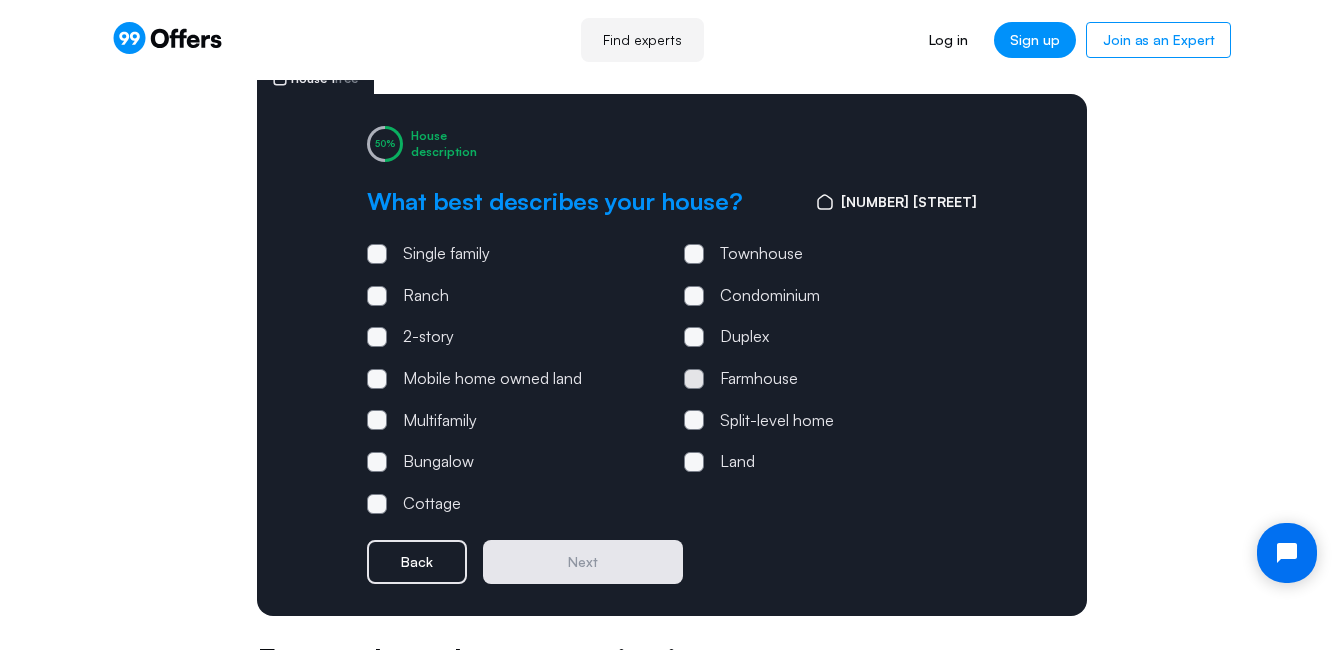 click 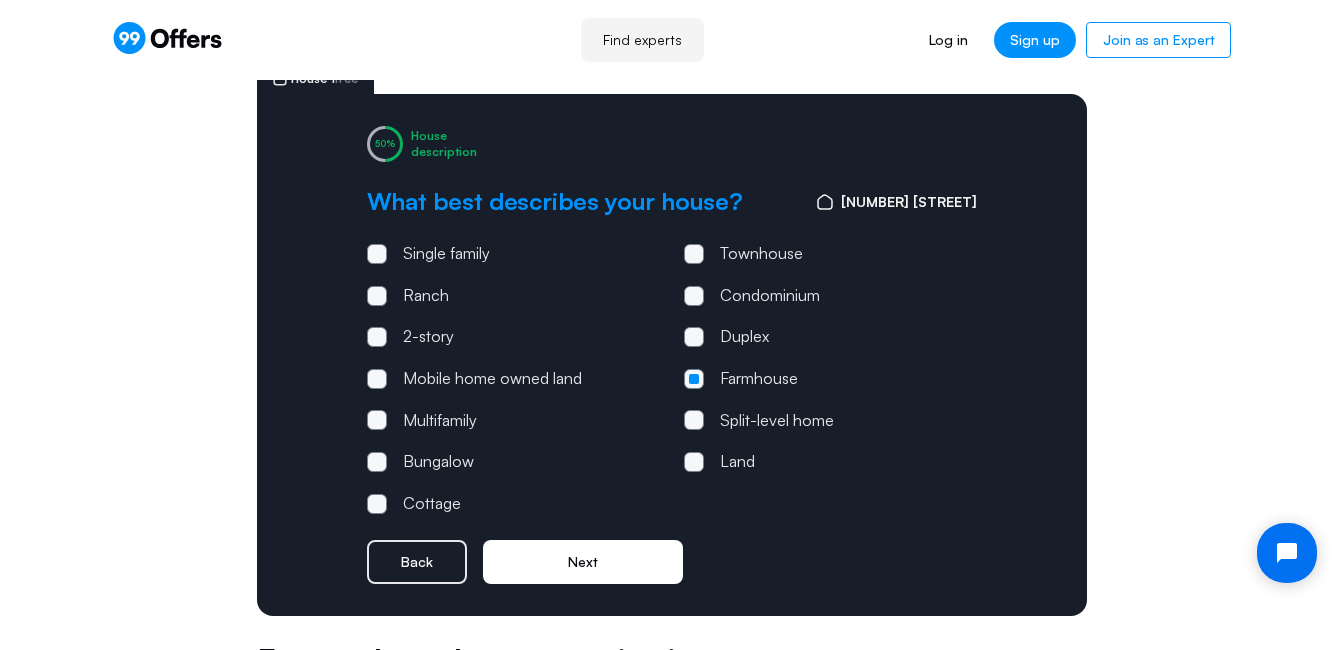 click on "Next" 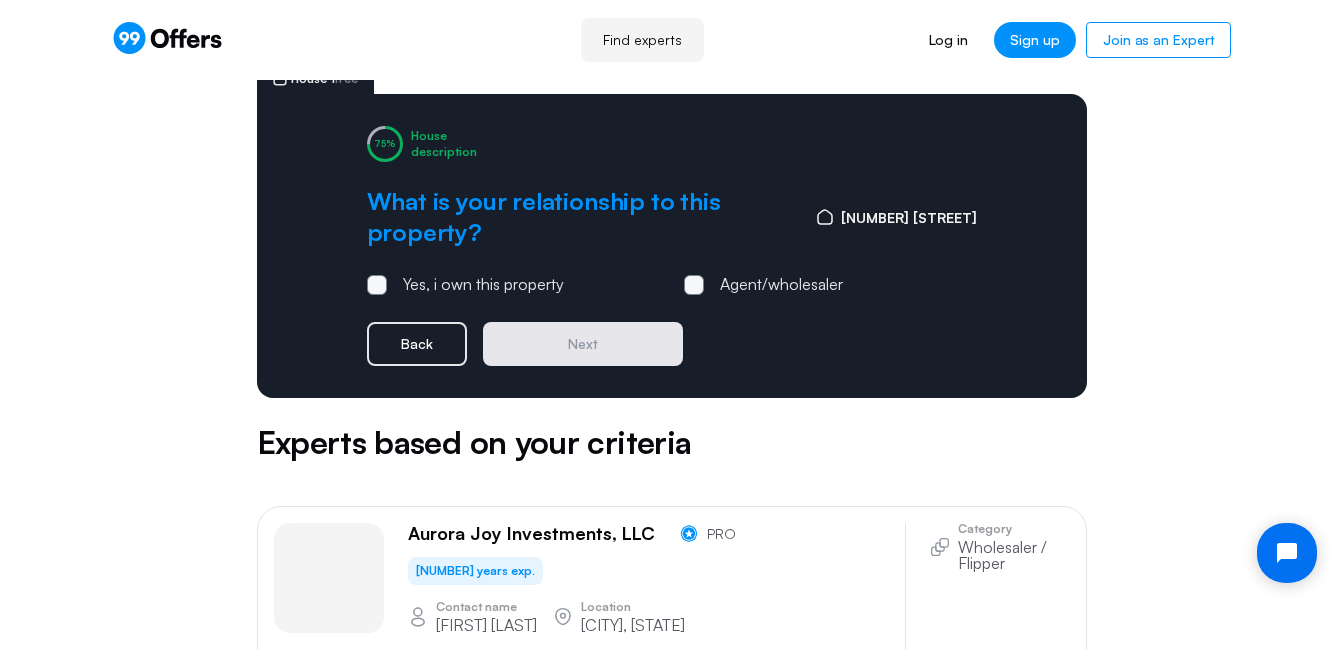 scroll, scrollTop: 0, scrollLeft: 0, axis: both 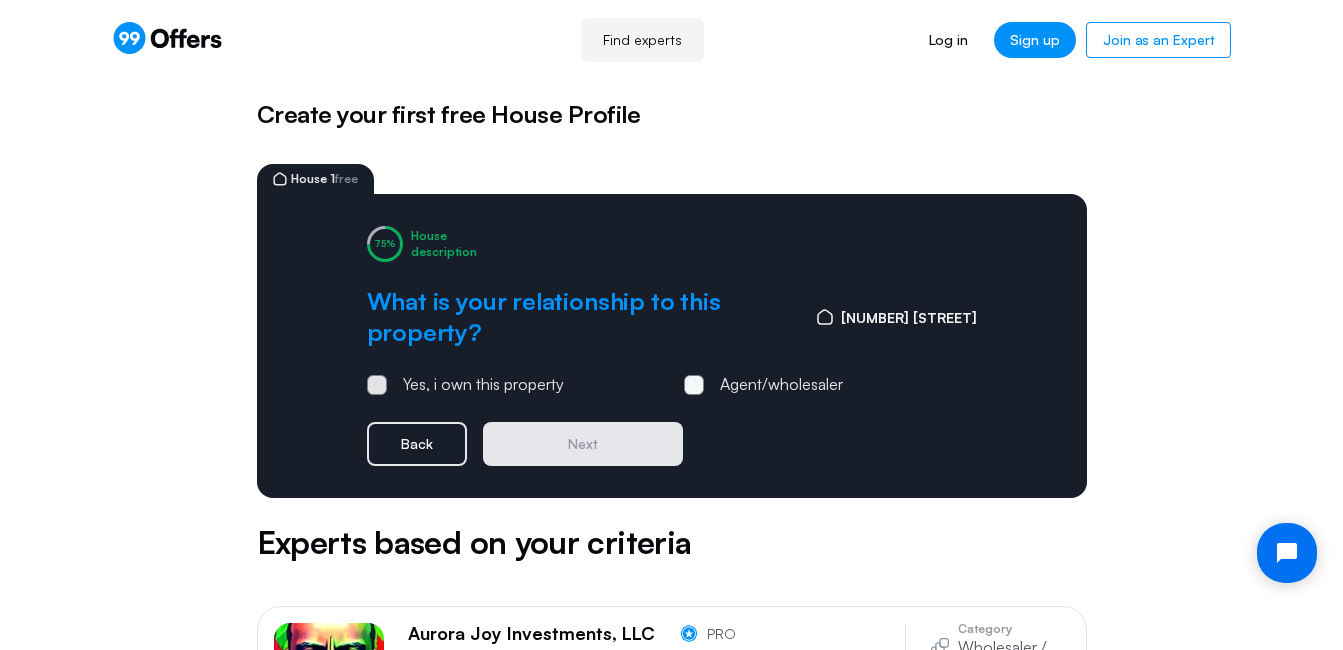 click 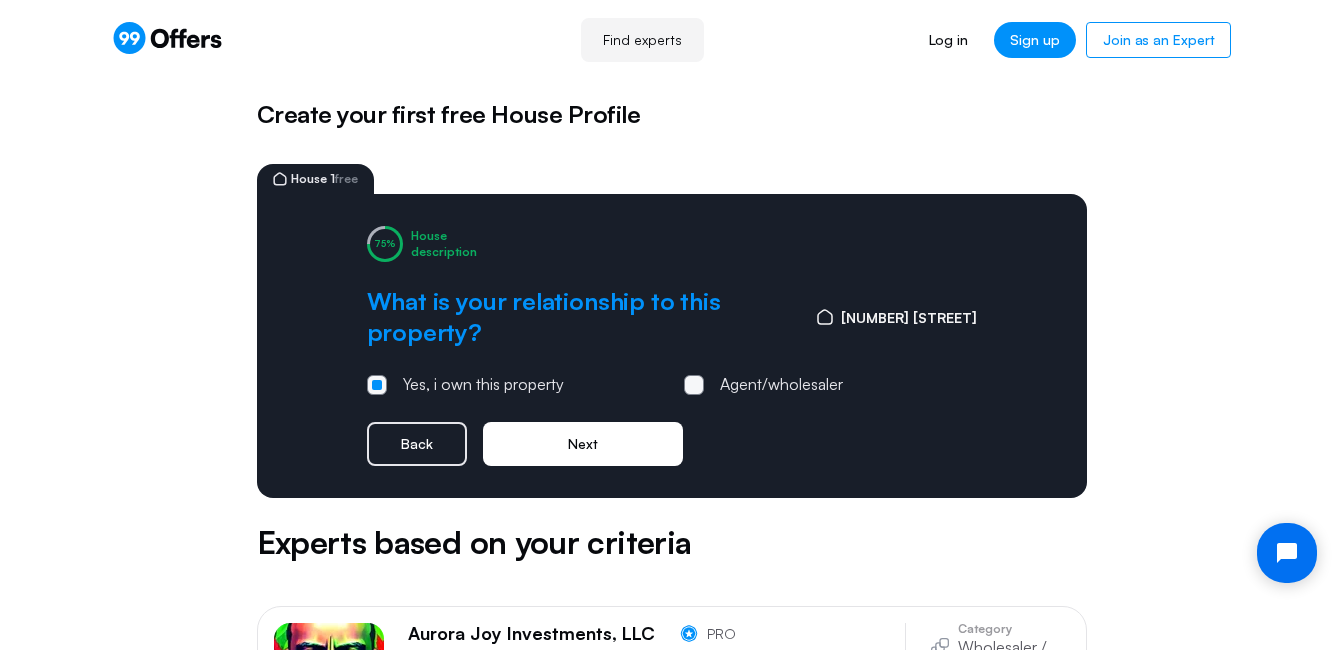 click on "Next" 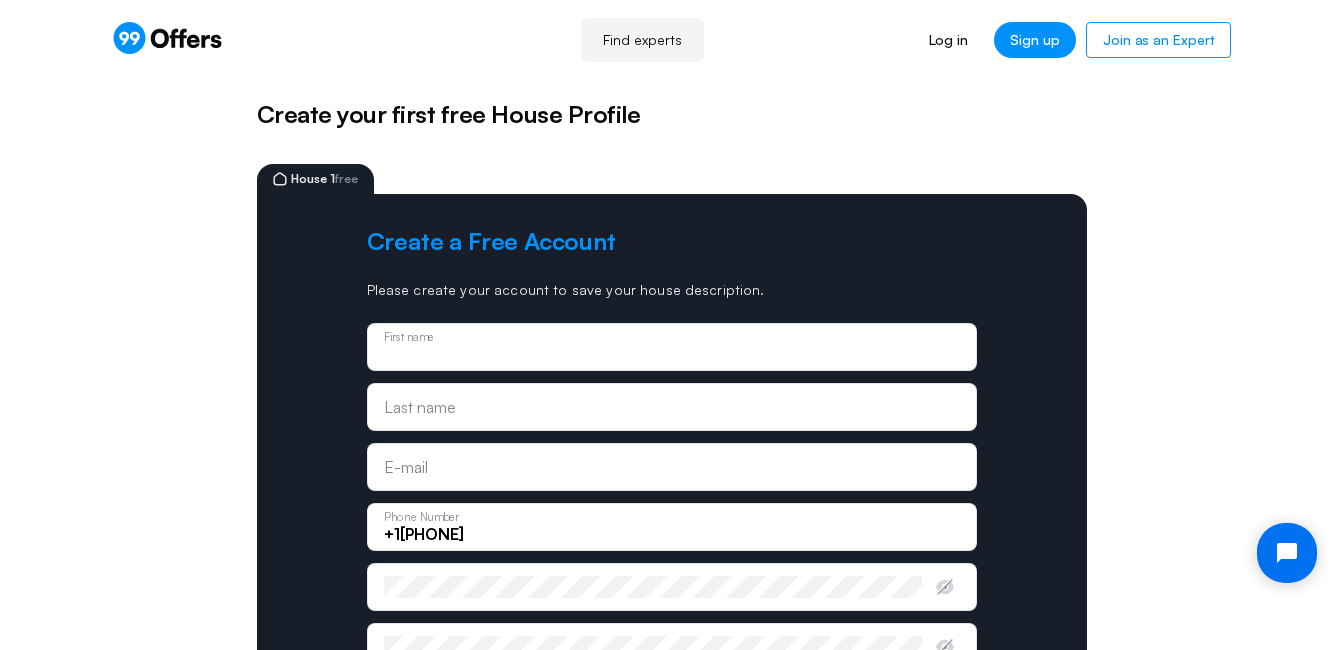 click 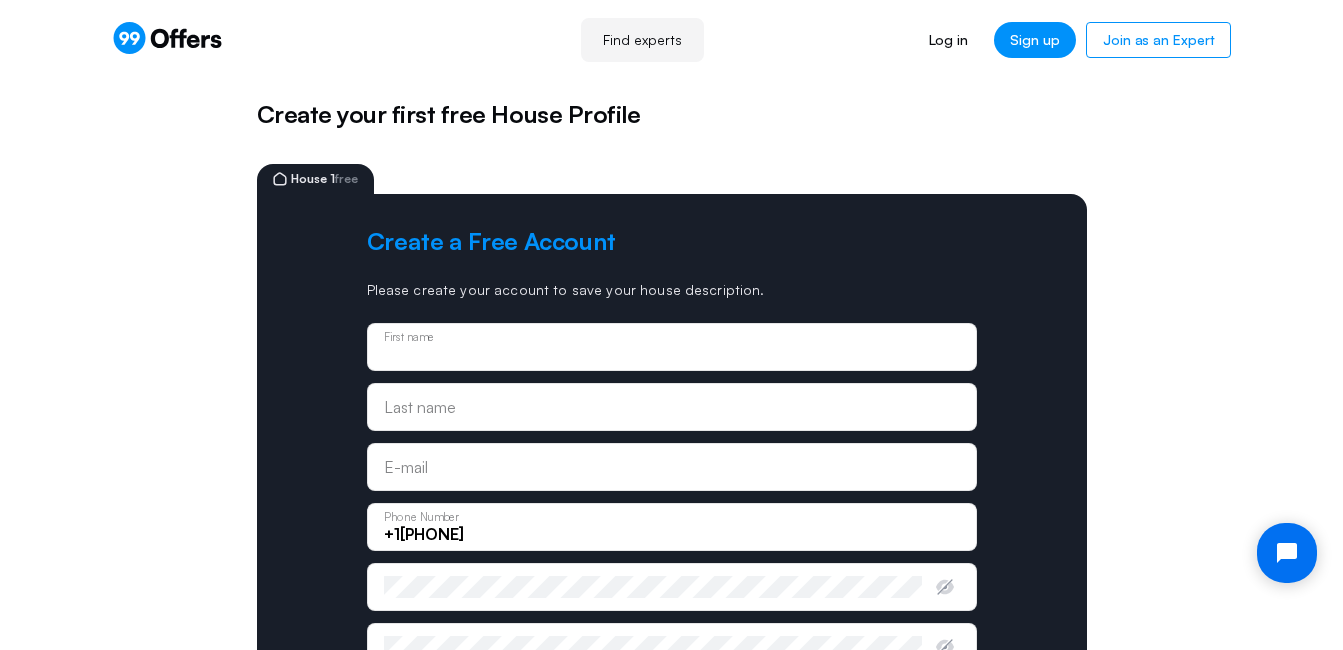 type on "[LAST]" 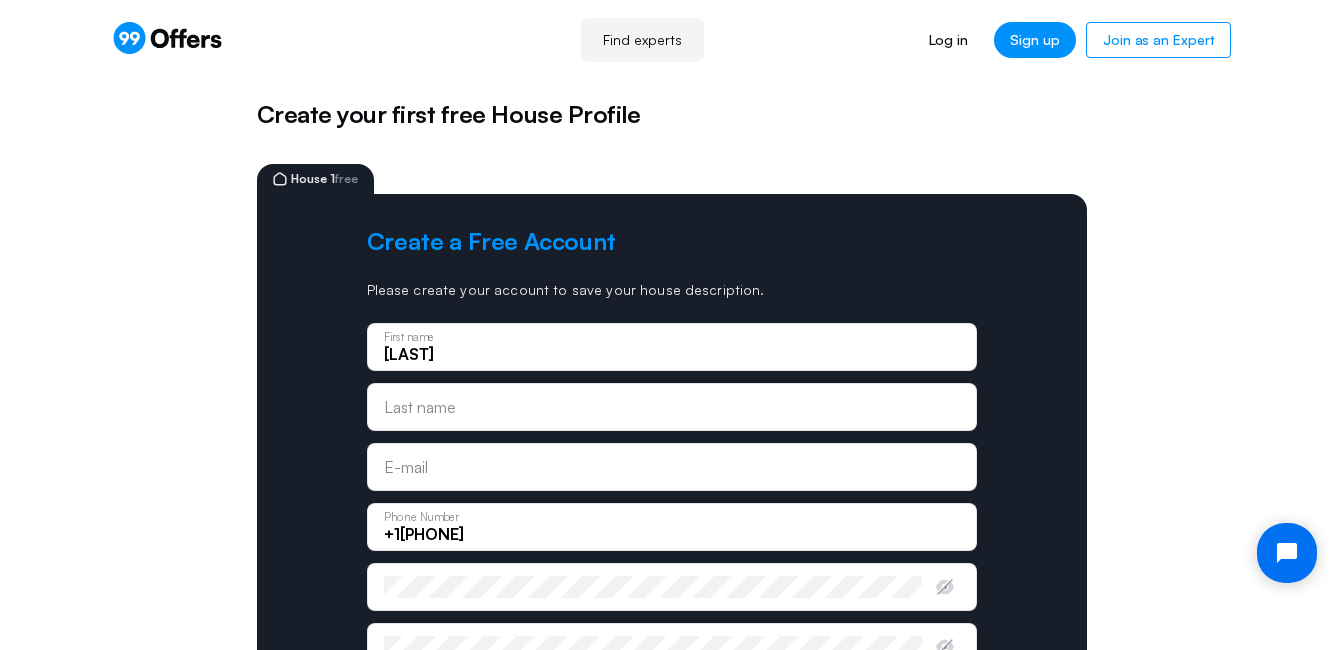 type on "Gibbs" 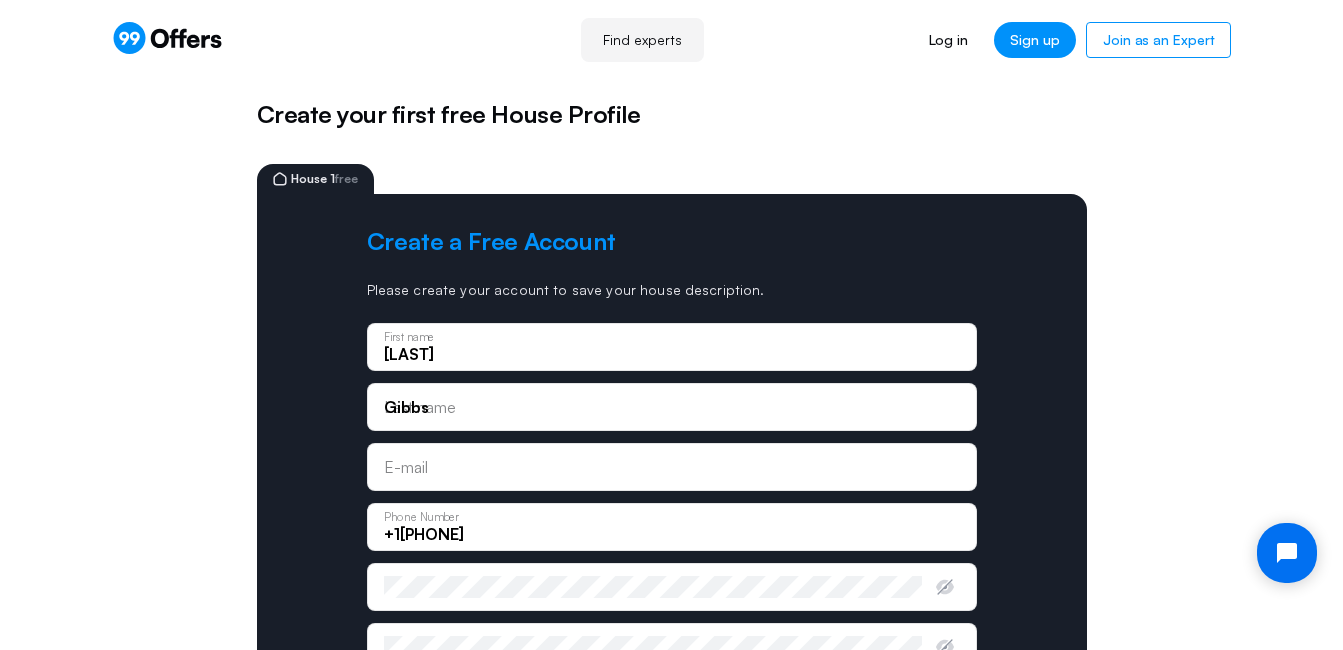 type on "[EMAIL]" 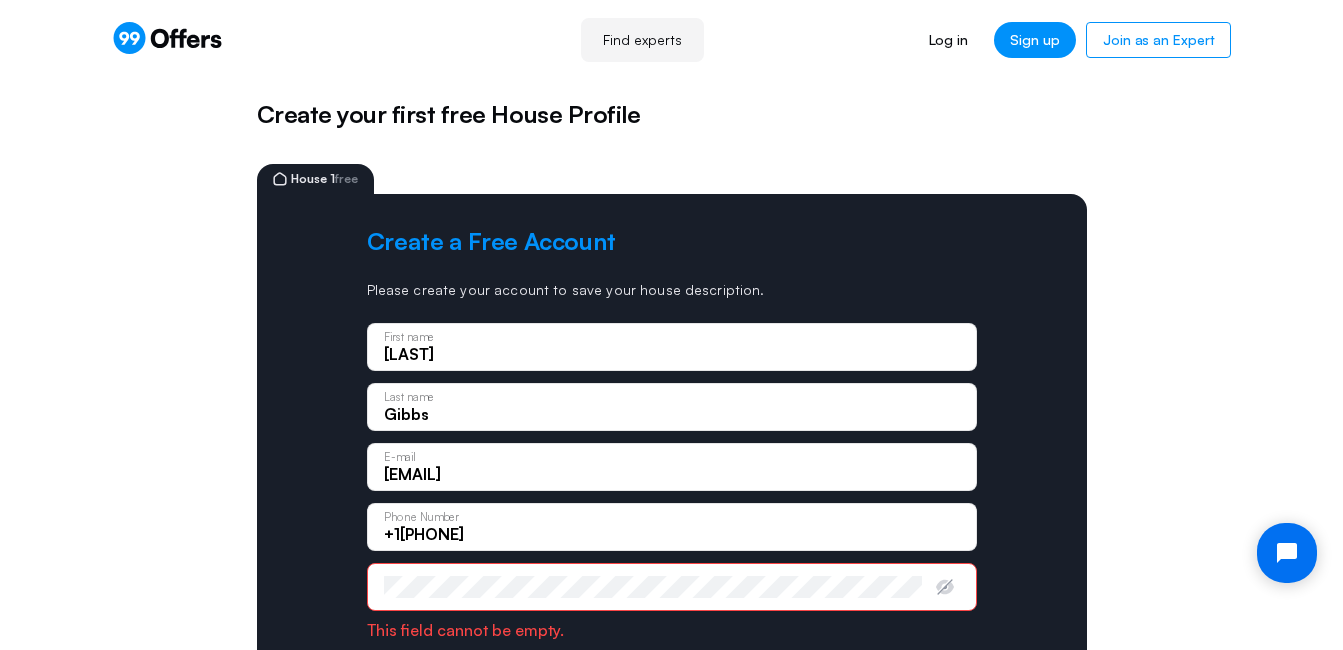 click on "+1[PHONE]" 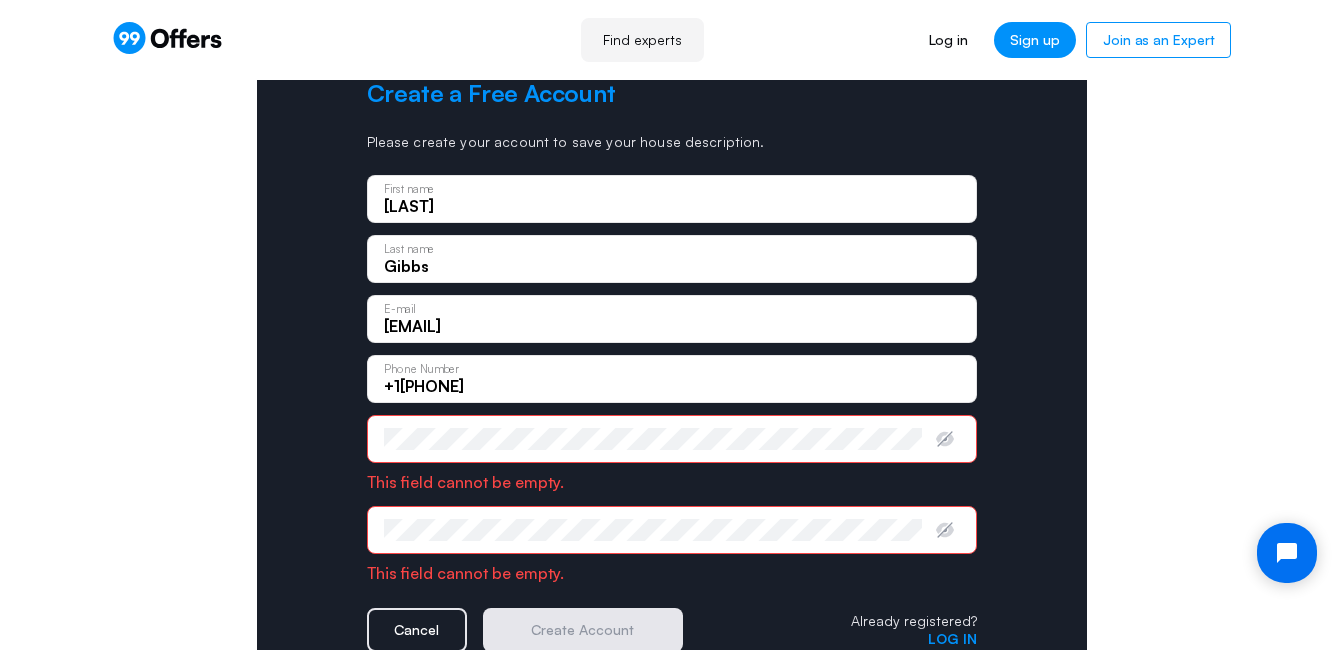 scroll, scrollTop: 100, scrollLeft: 0, axis: vertical 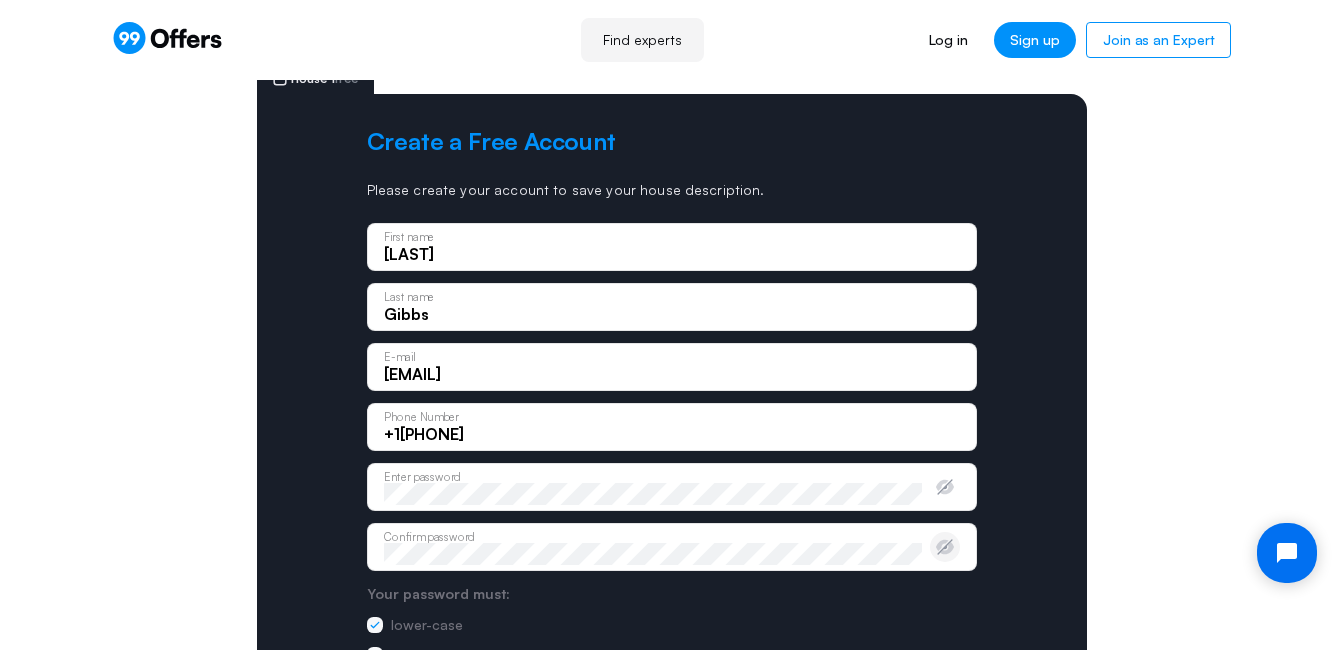 click 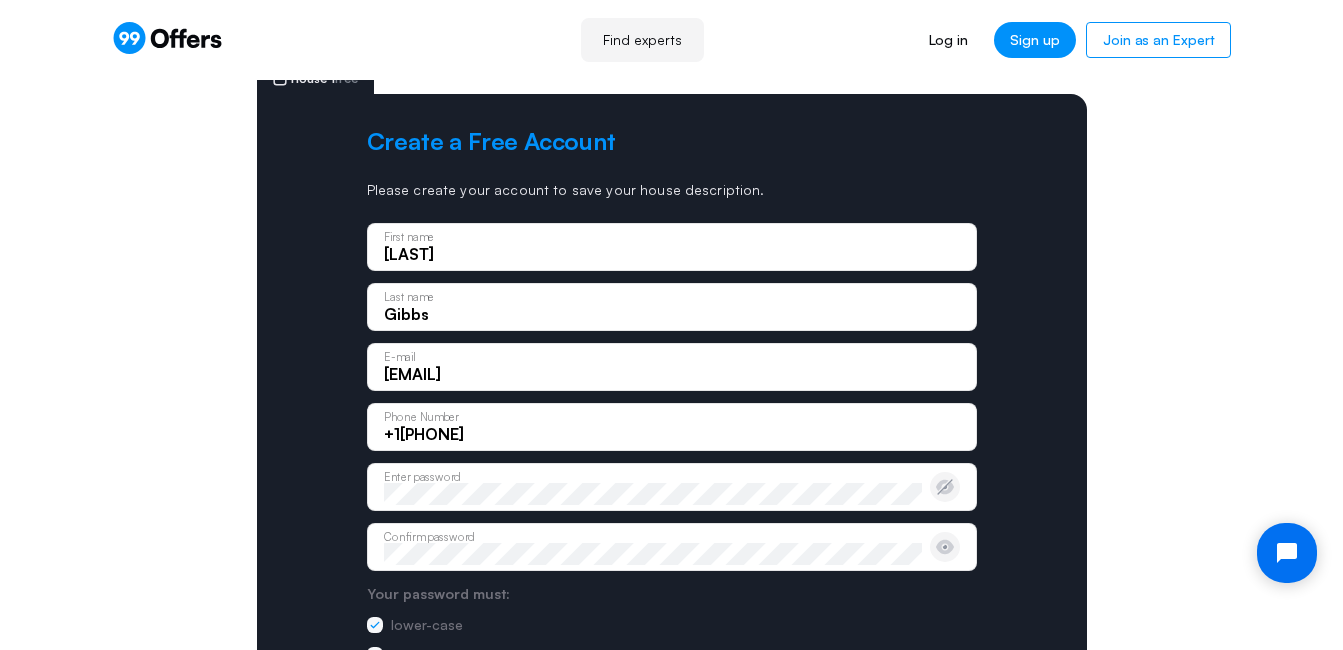 click 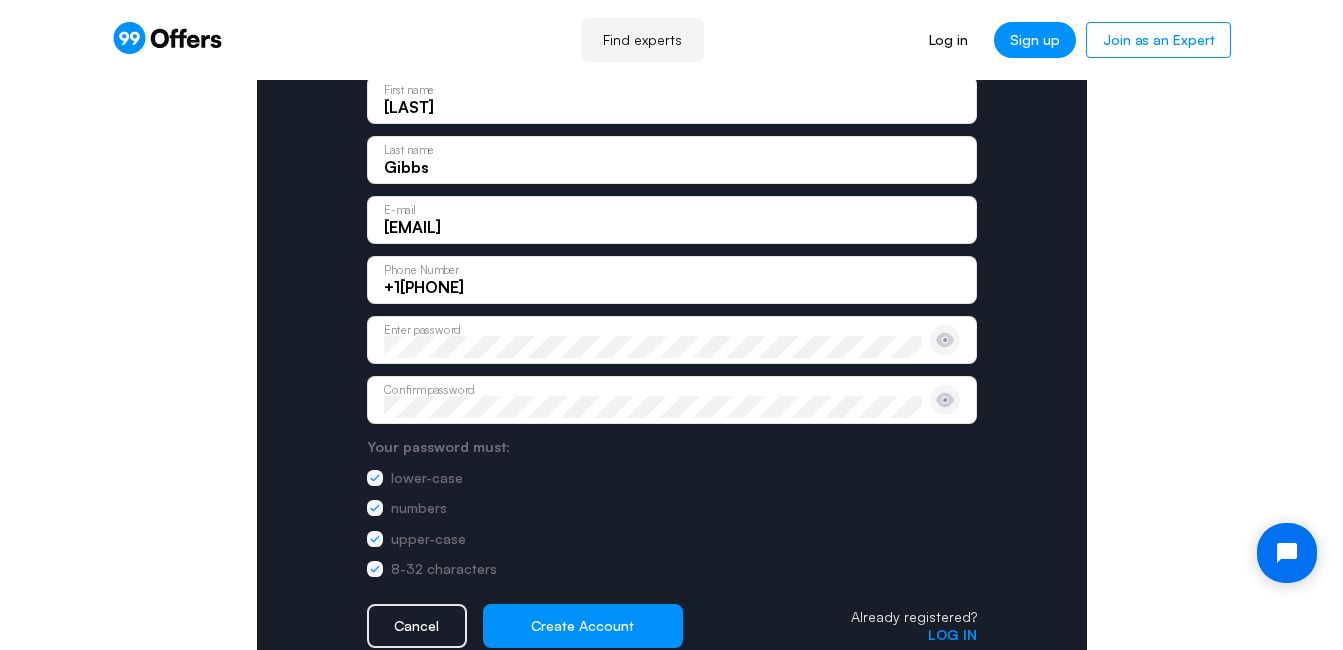scroll, scrollTop: 300, scrollLeft: 0, axis: vertical 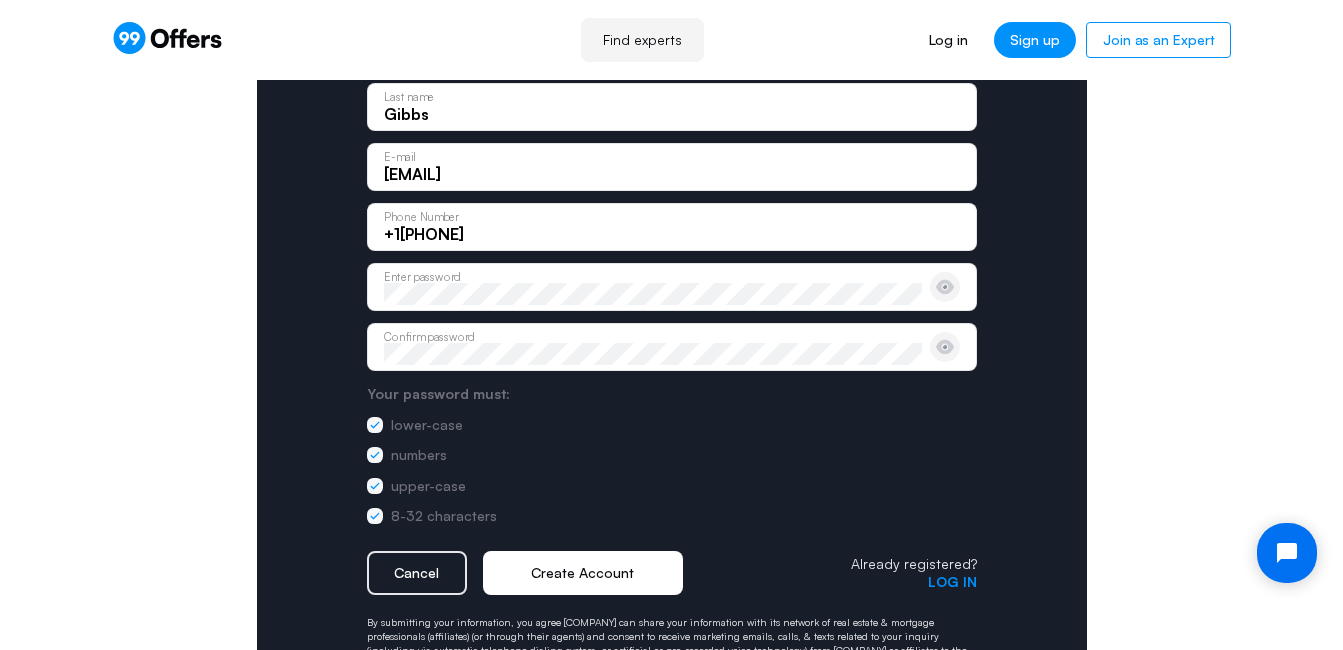 click on "Create Account" 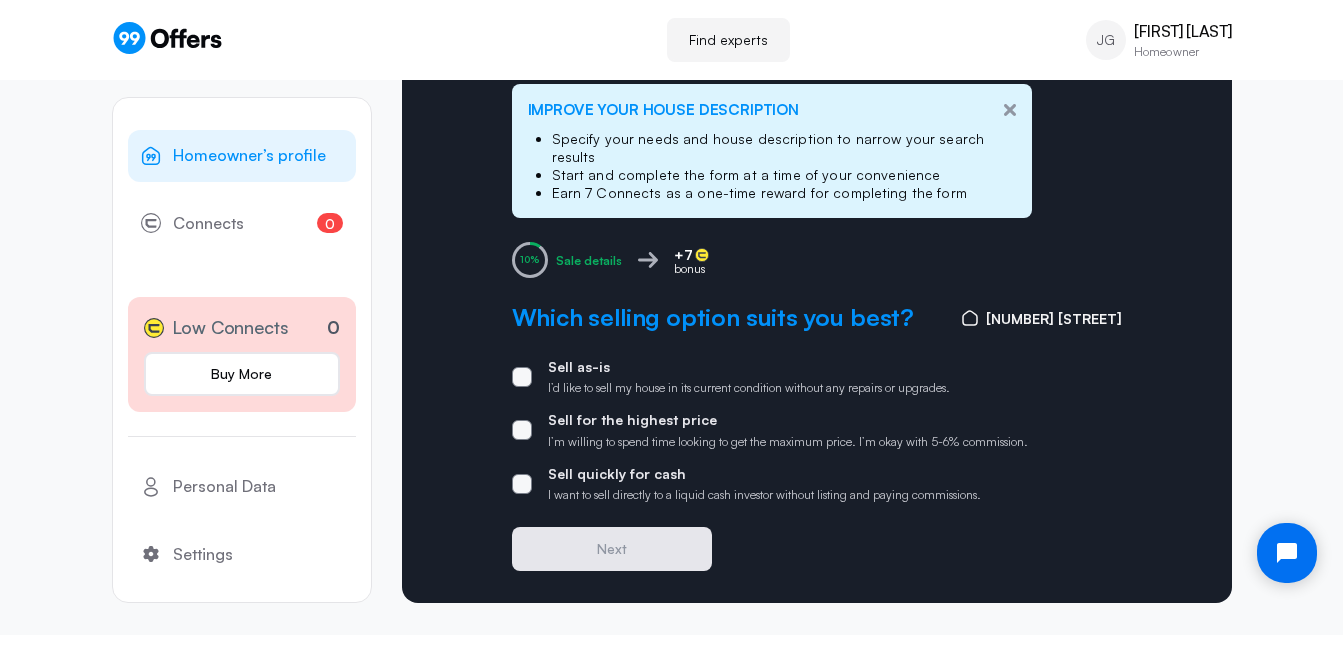 scroll, scrollTop: 212, scrollLeft: 0, axis: vertical 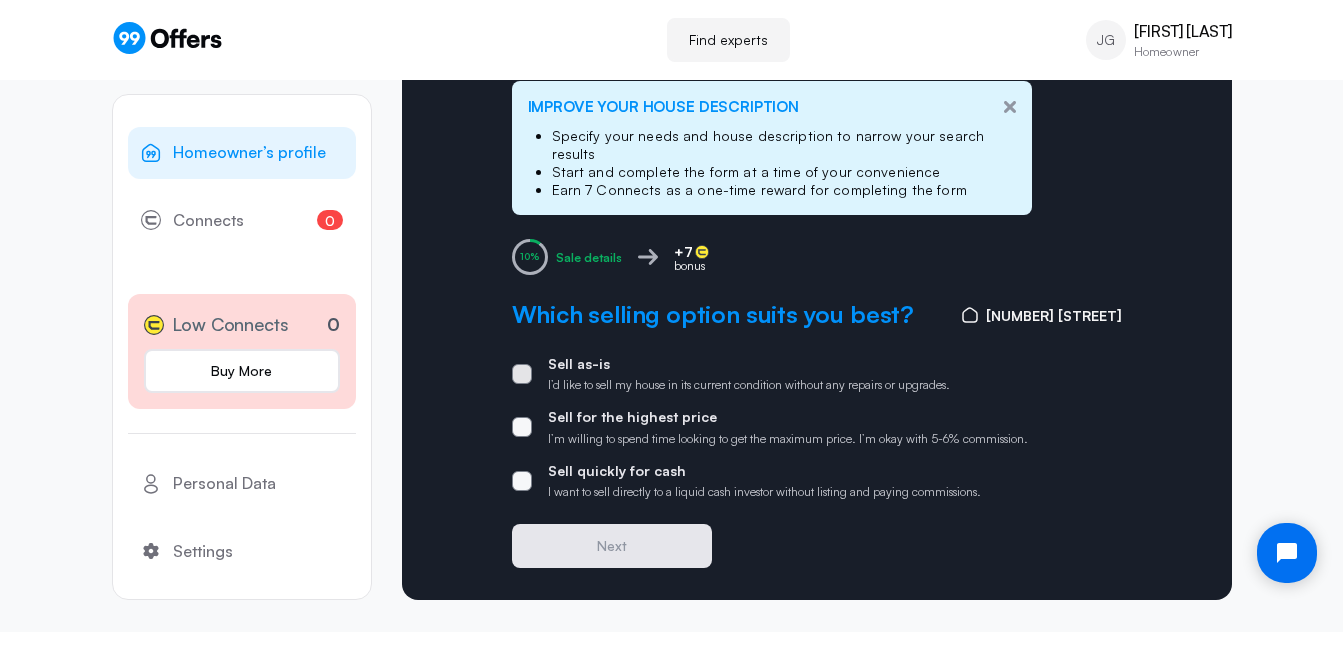 click 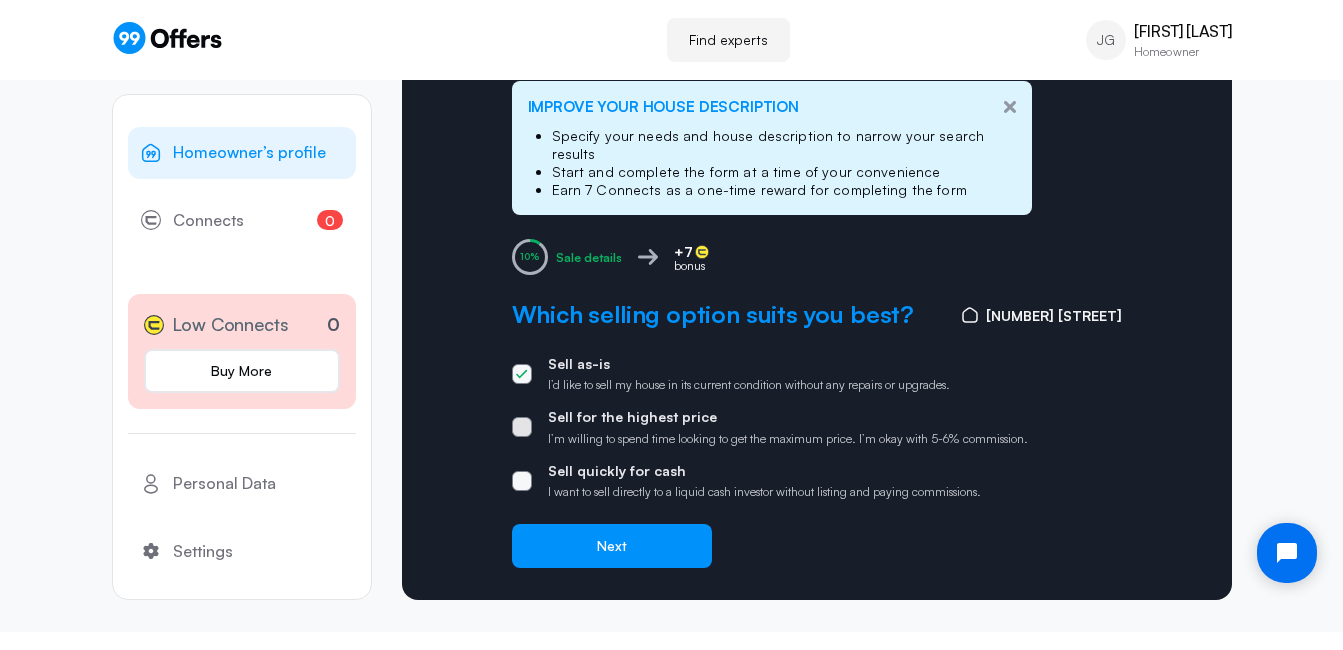 click 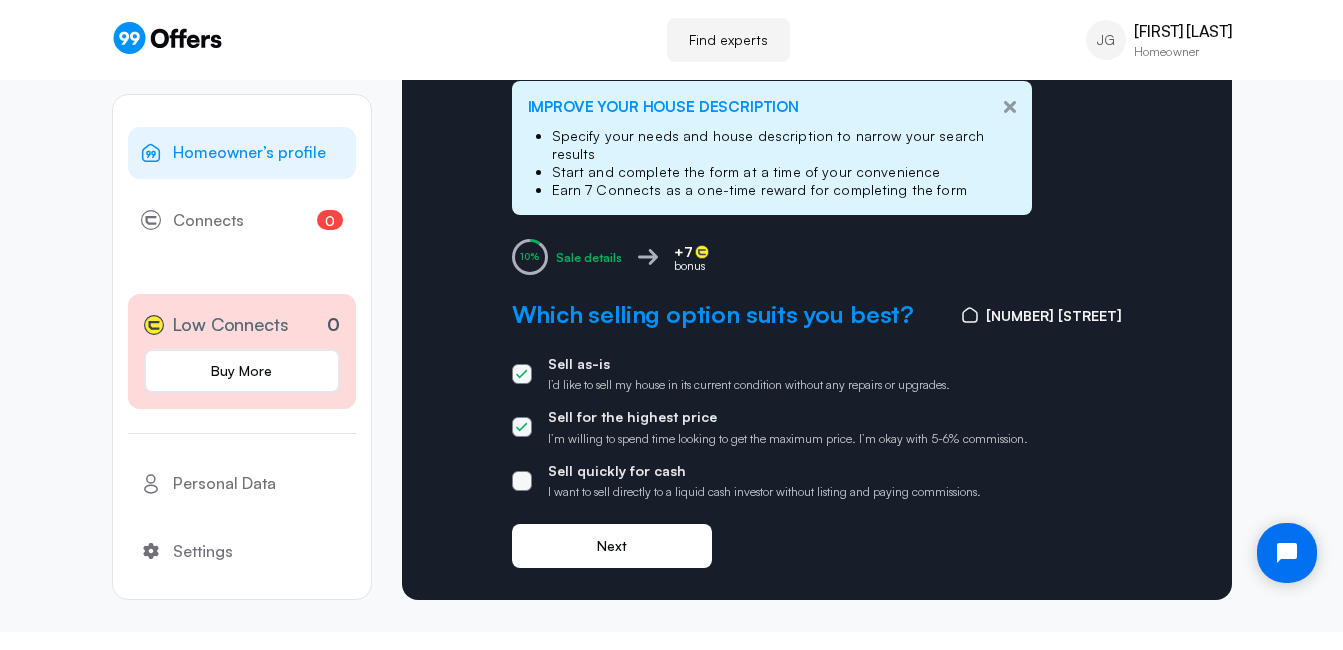 click on "Next" 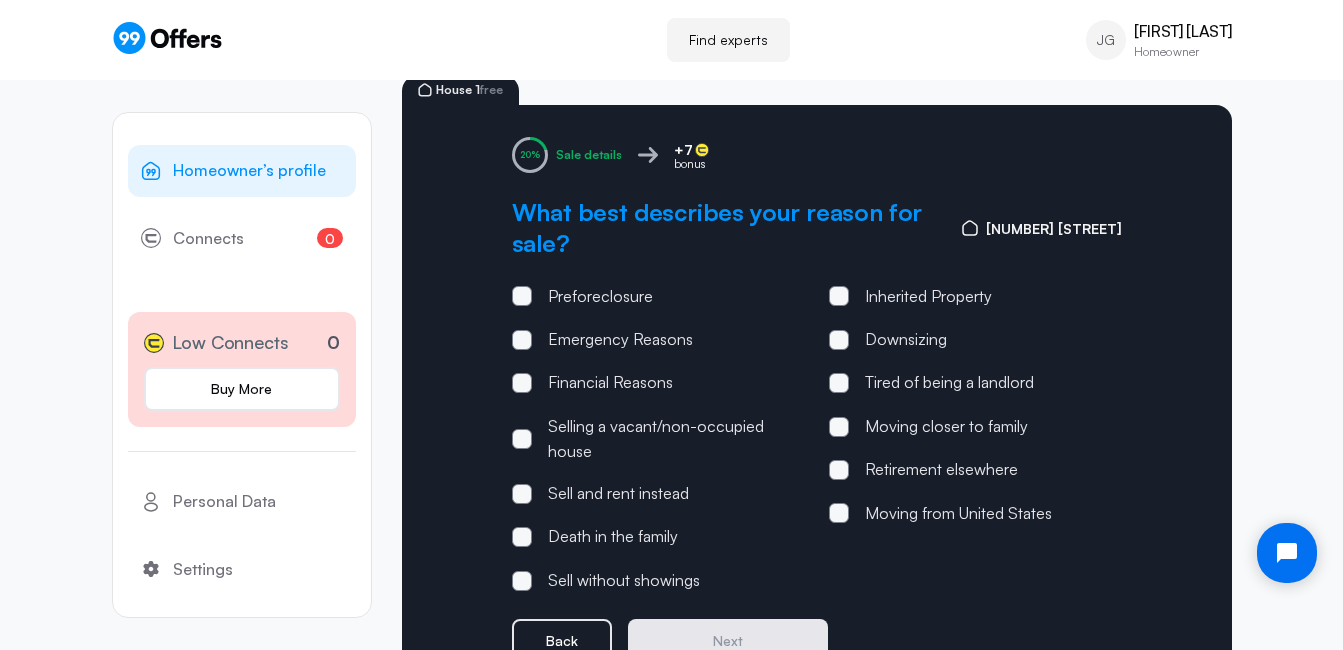 scroll, scrollTop: 200, scrollLeft: 0, axis: vertical 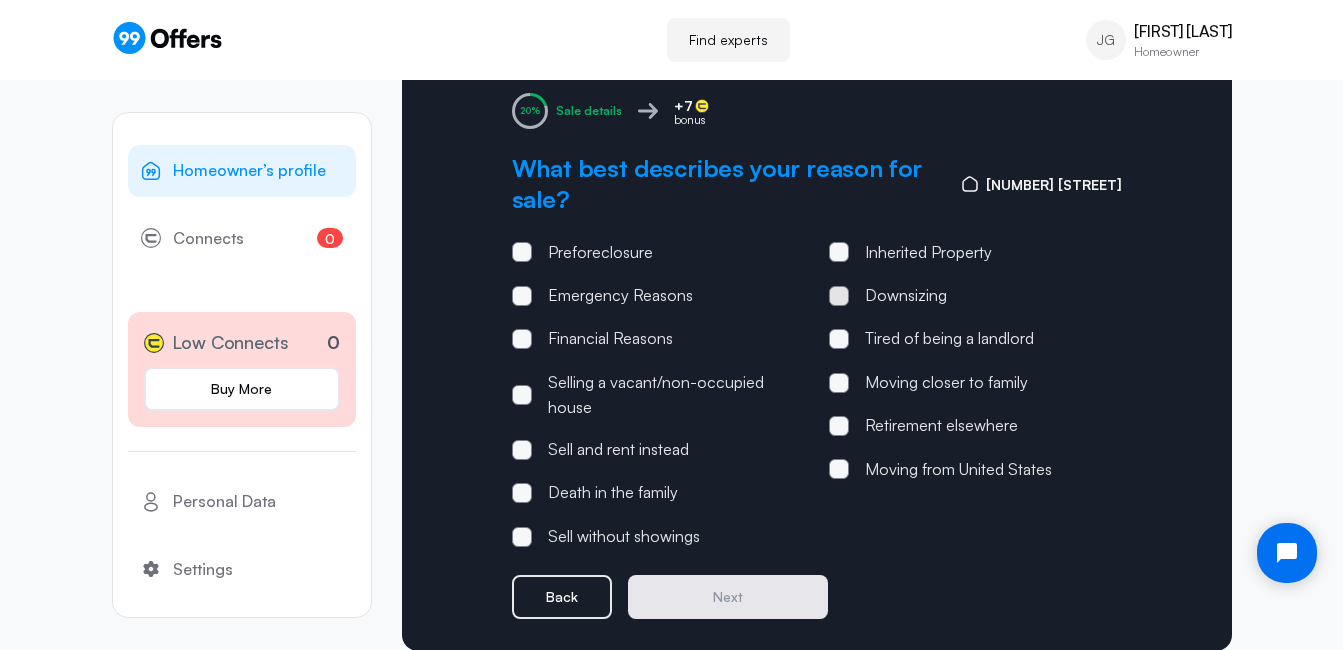 click 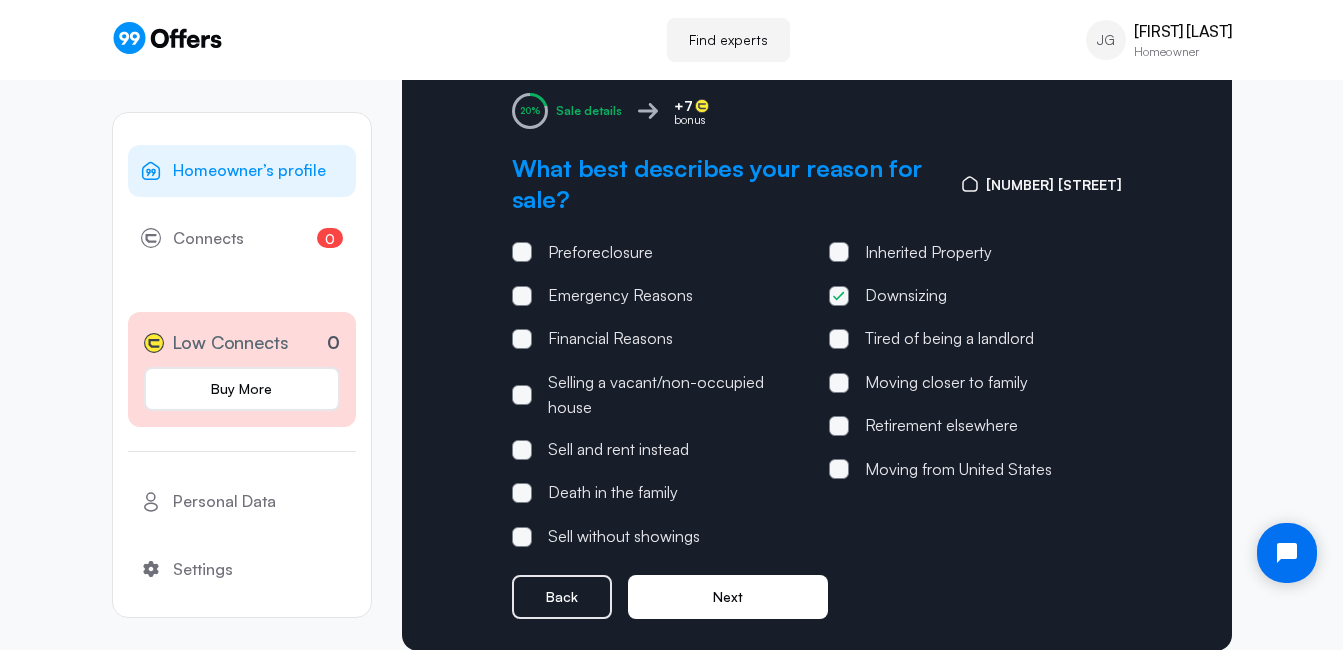 click on "Next" 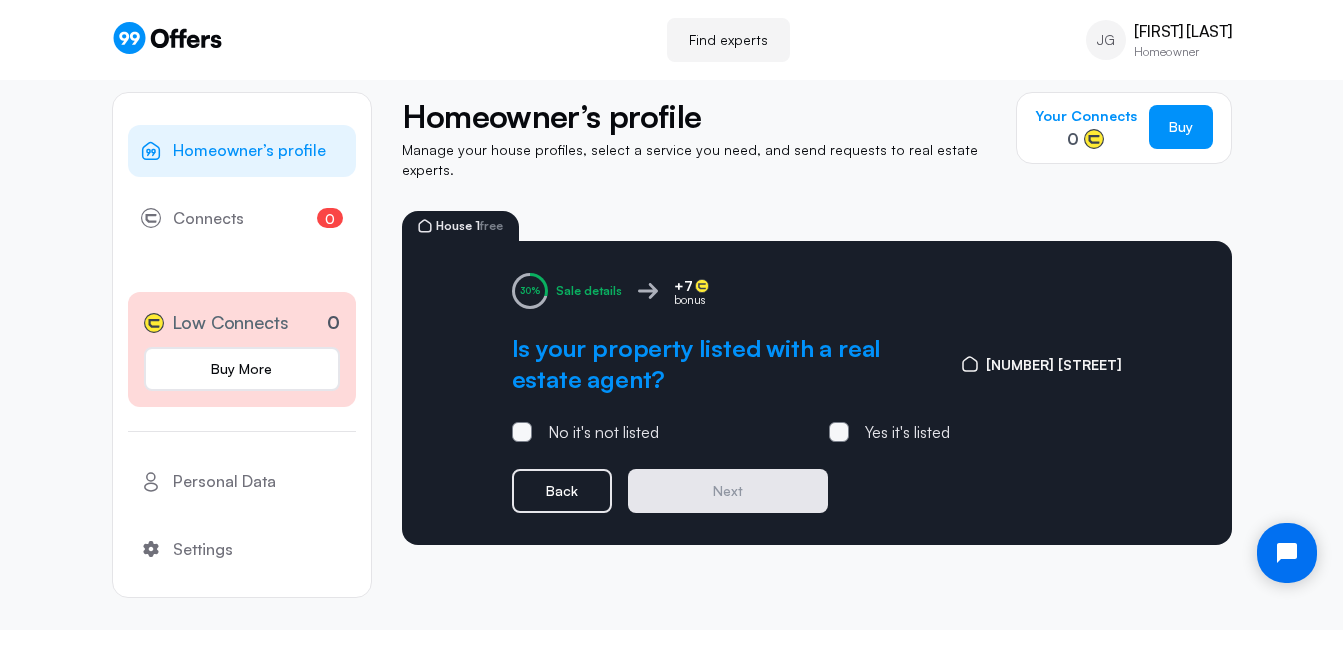 scroll, scrollTop: 0, scrollLeft: 0, axis: both 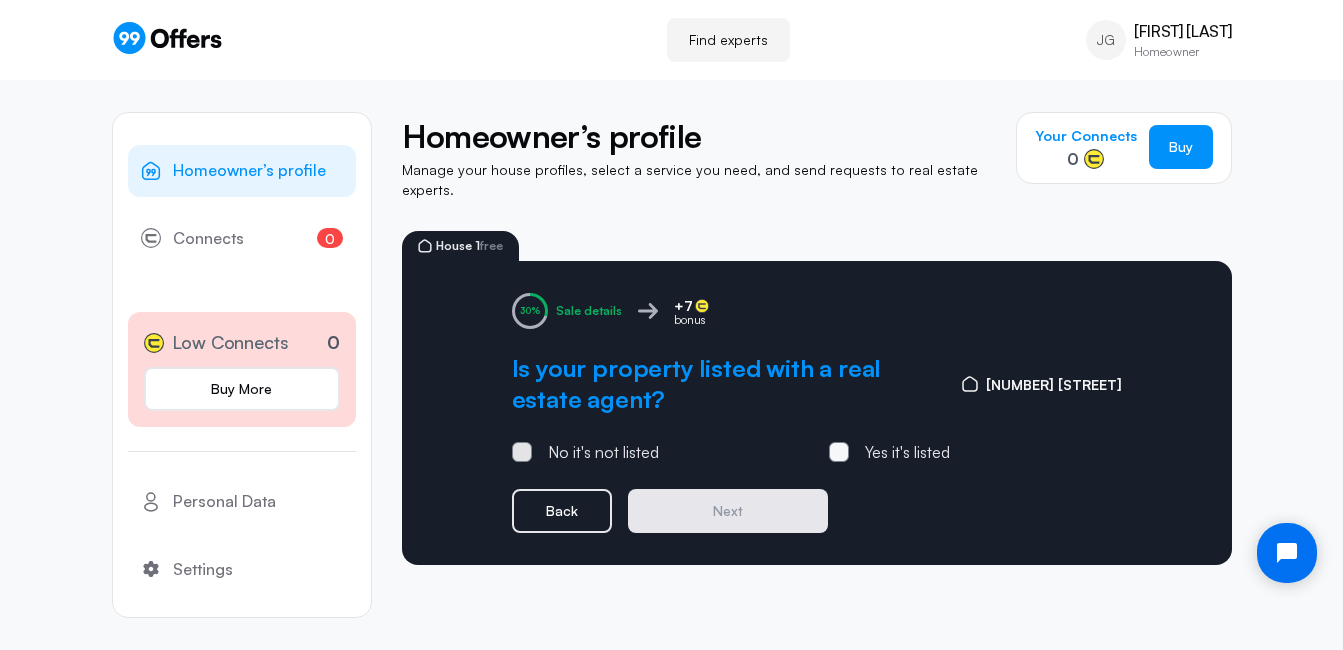 click 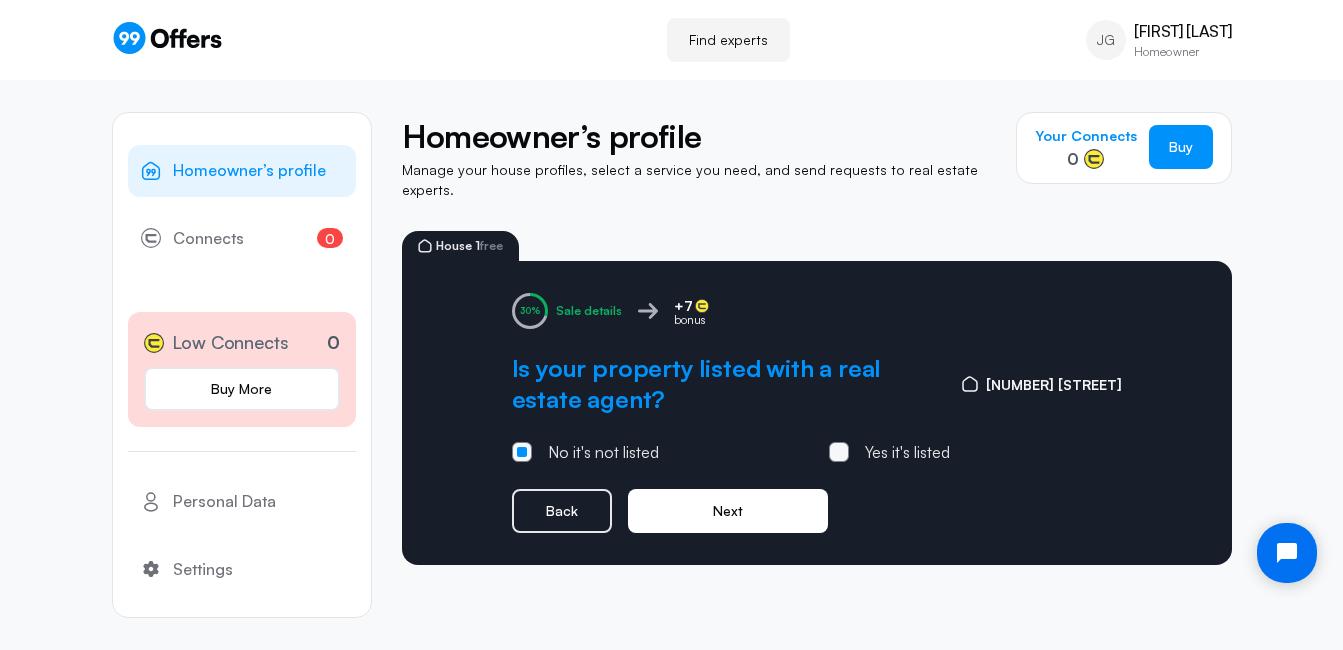 click on "Next" 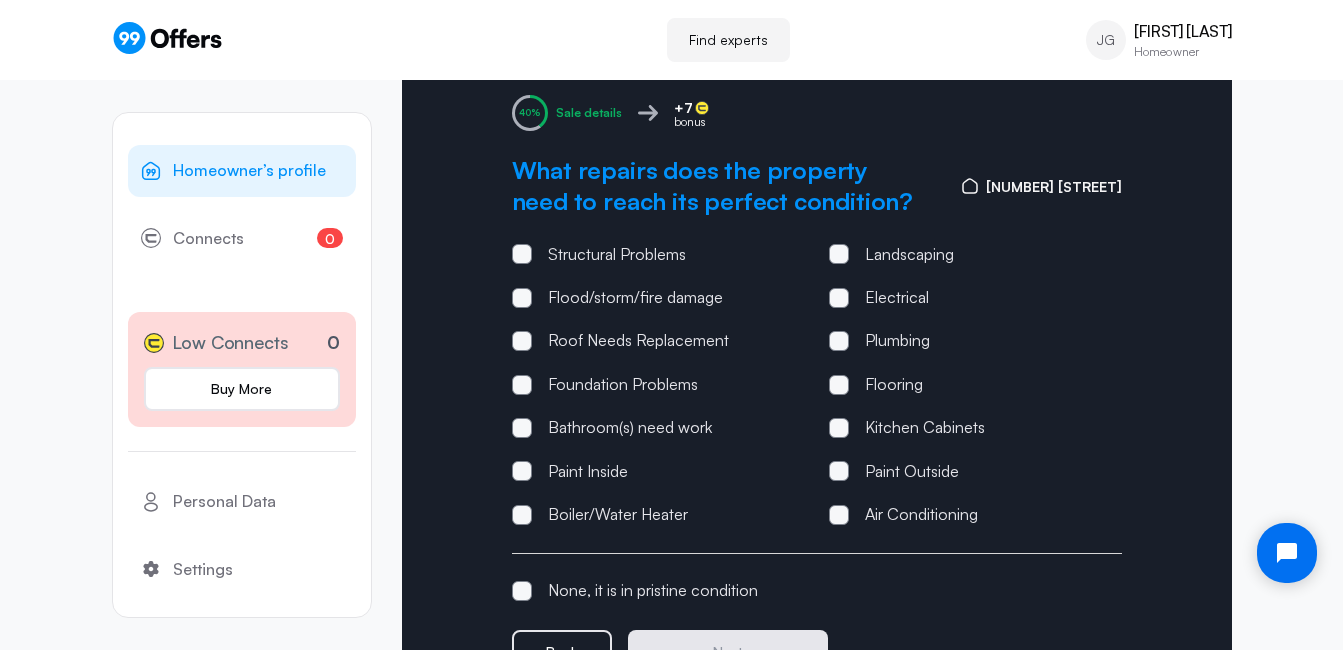 scroll, scrollTop: 200, scrollLeft: 0, axis: vertical 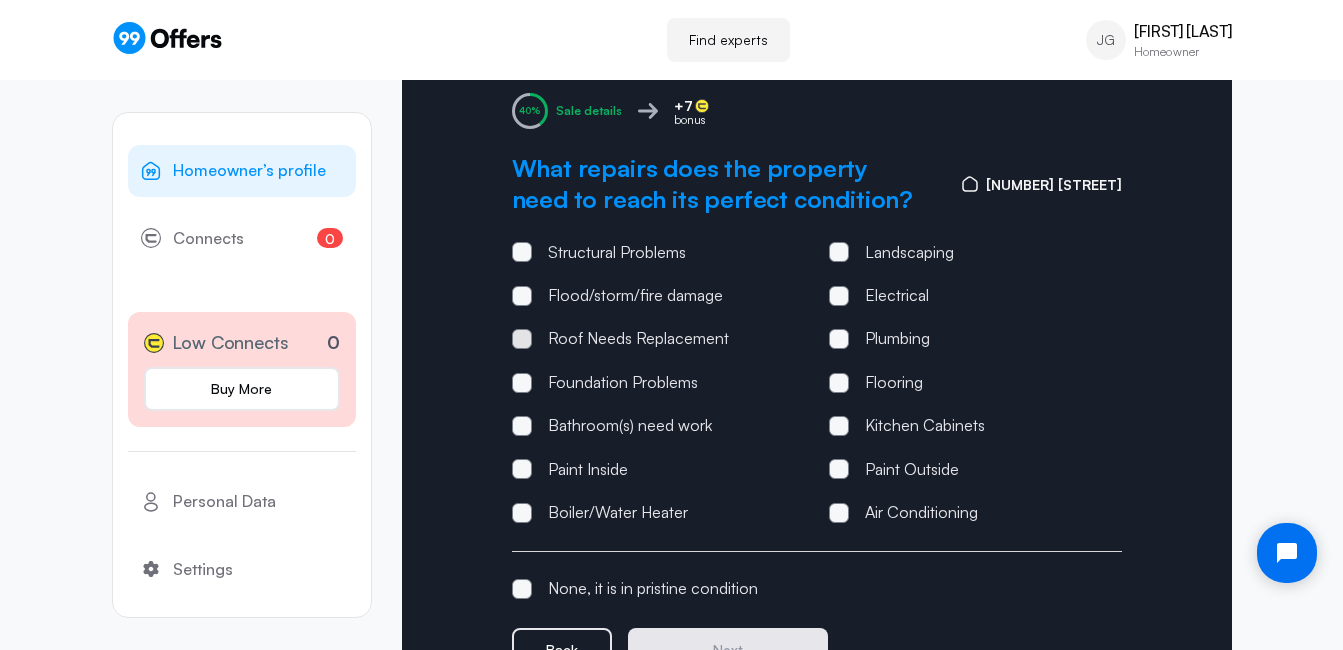 click 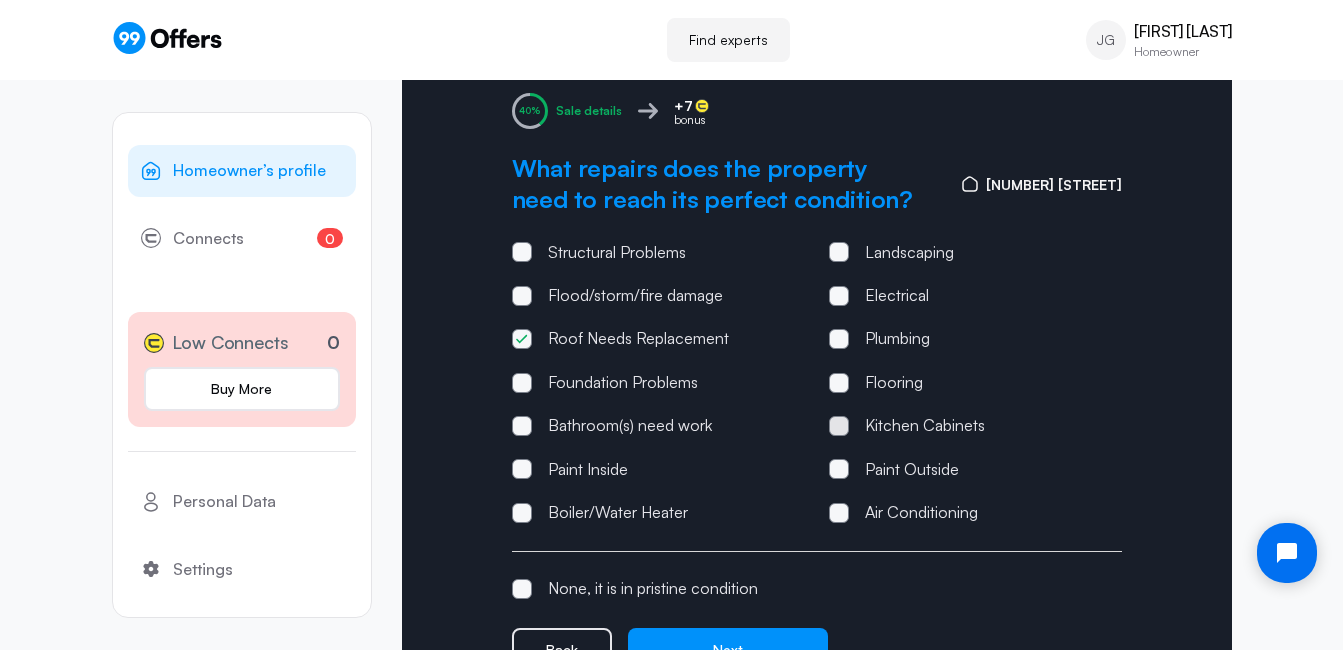 click 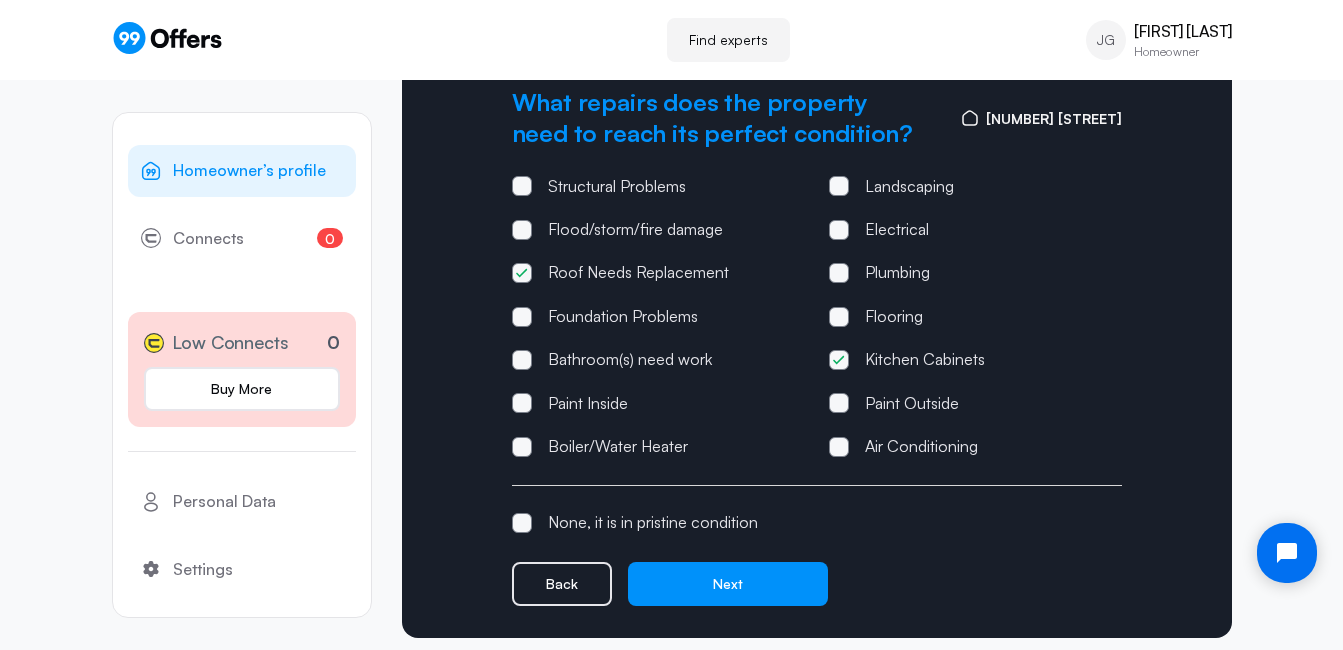 scroll, scrollTop: 300, scrollLeft: 0, axis: vertical 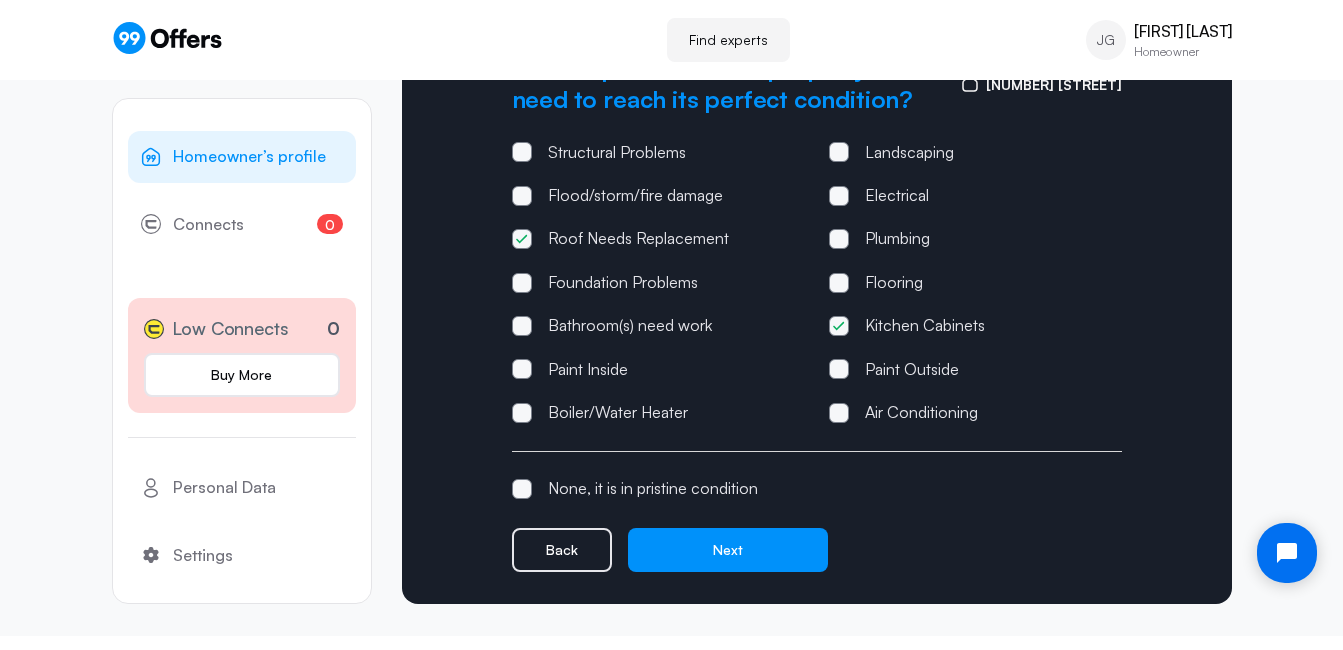 click 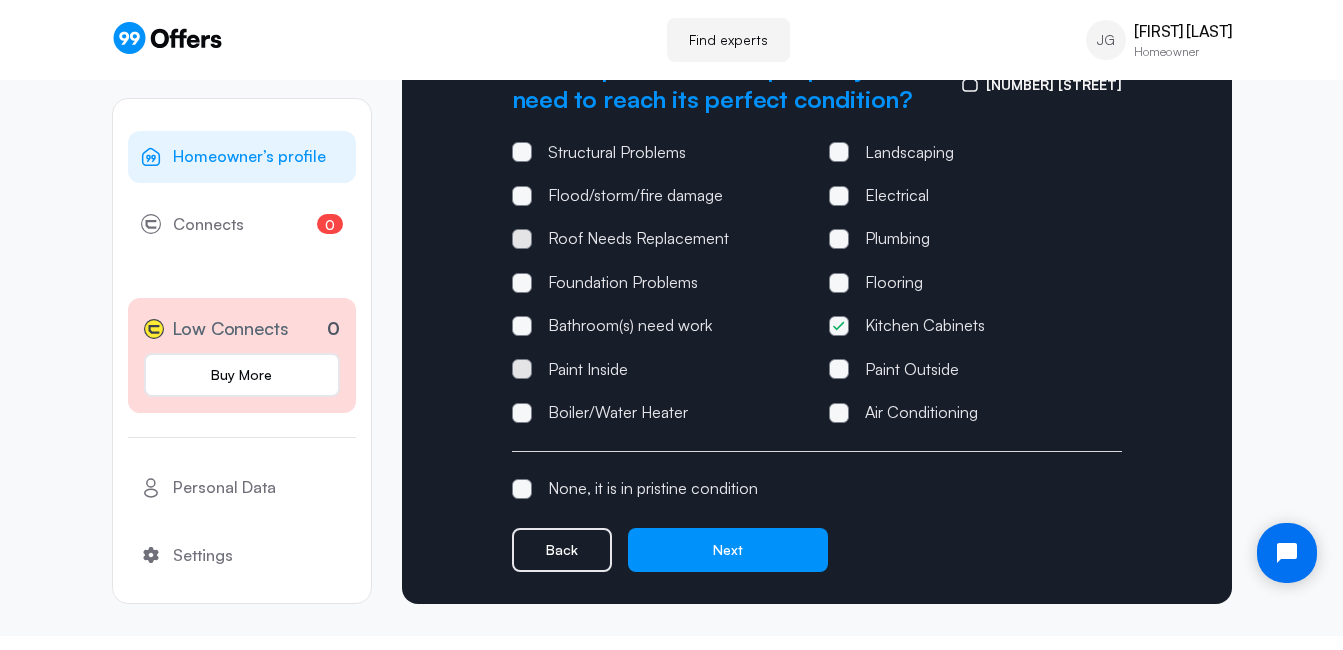 click 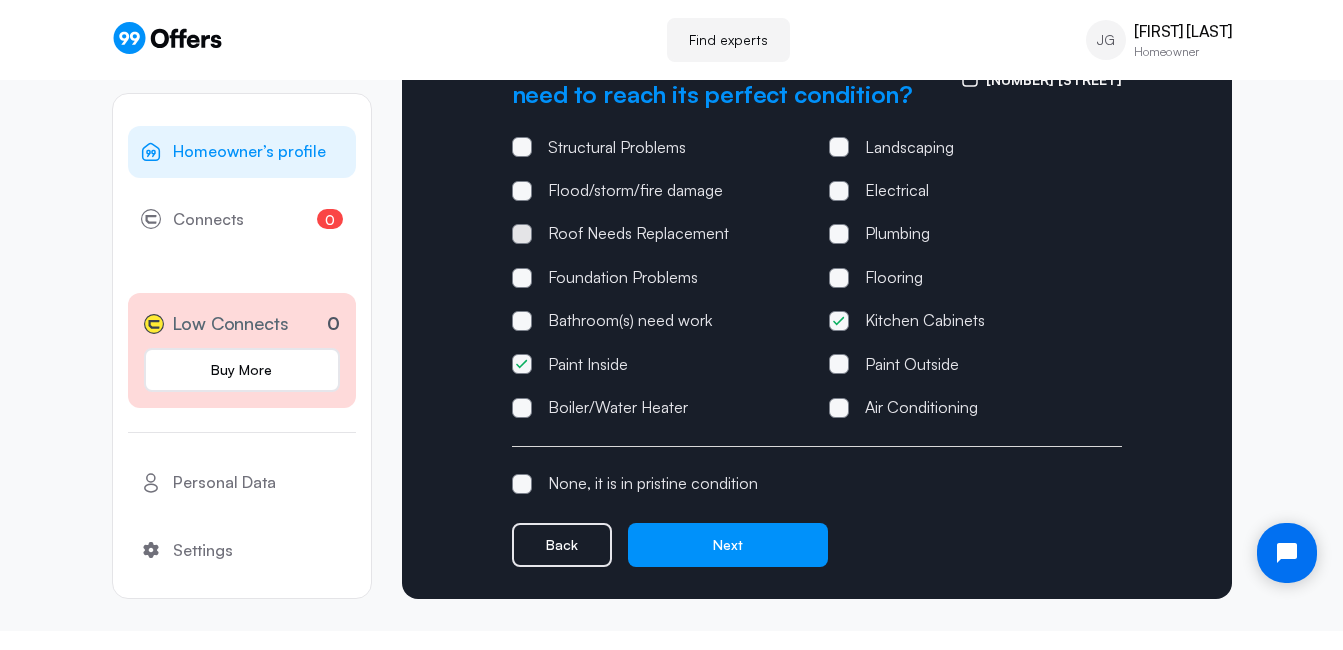 scroll, scrollTop: 322, scrollLeft: 0, axis: vertical 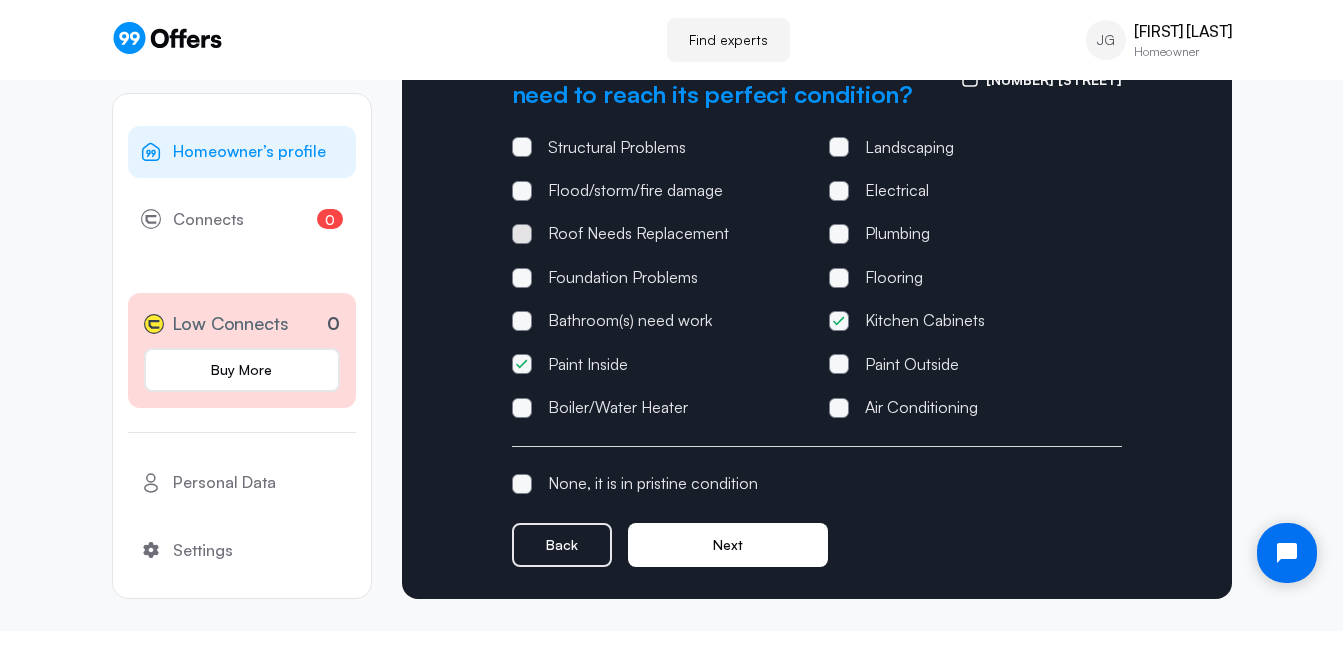 click on "Next" 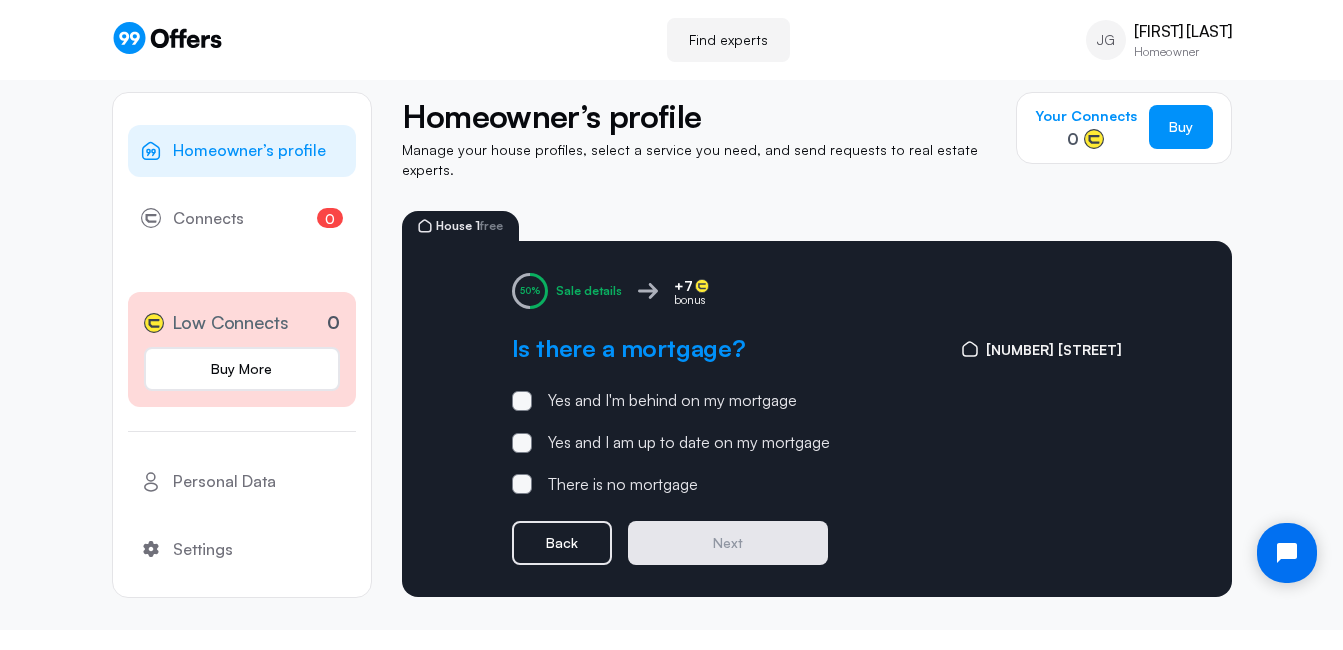 scroll, scrollTop: 0, scrollLeft: 0, axis: both 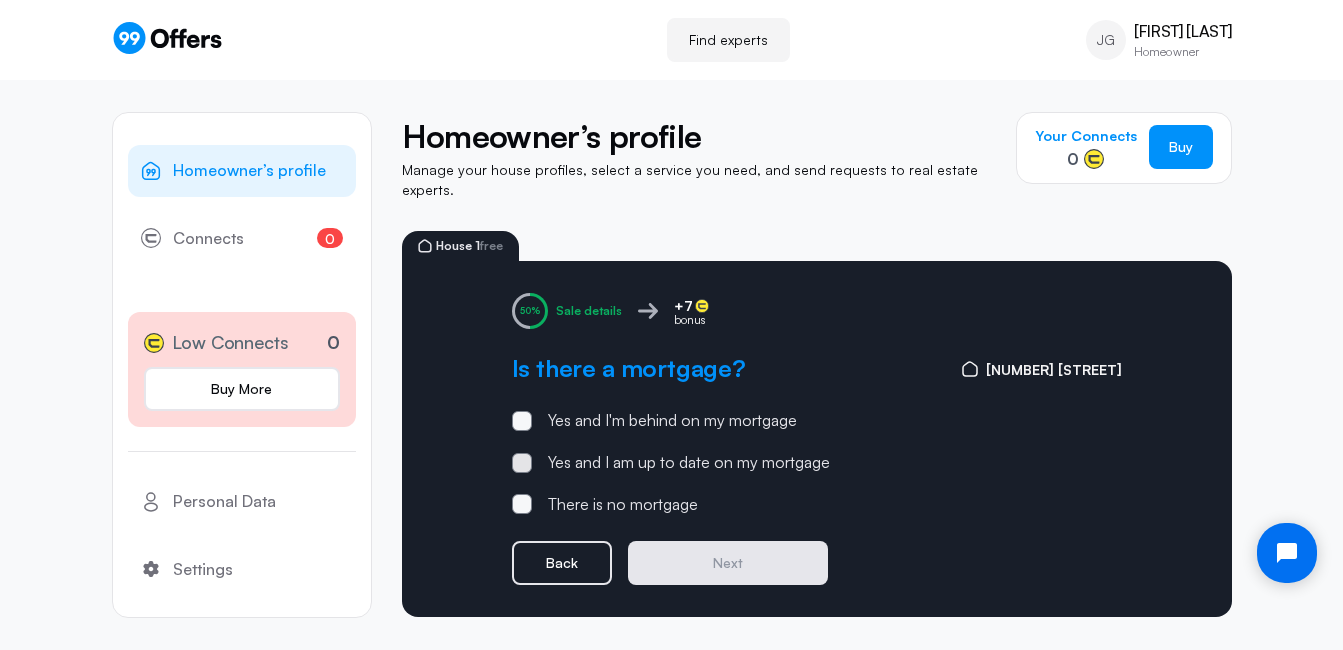 click 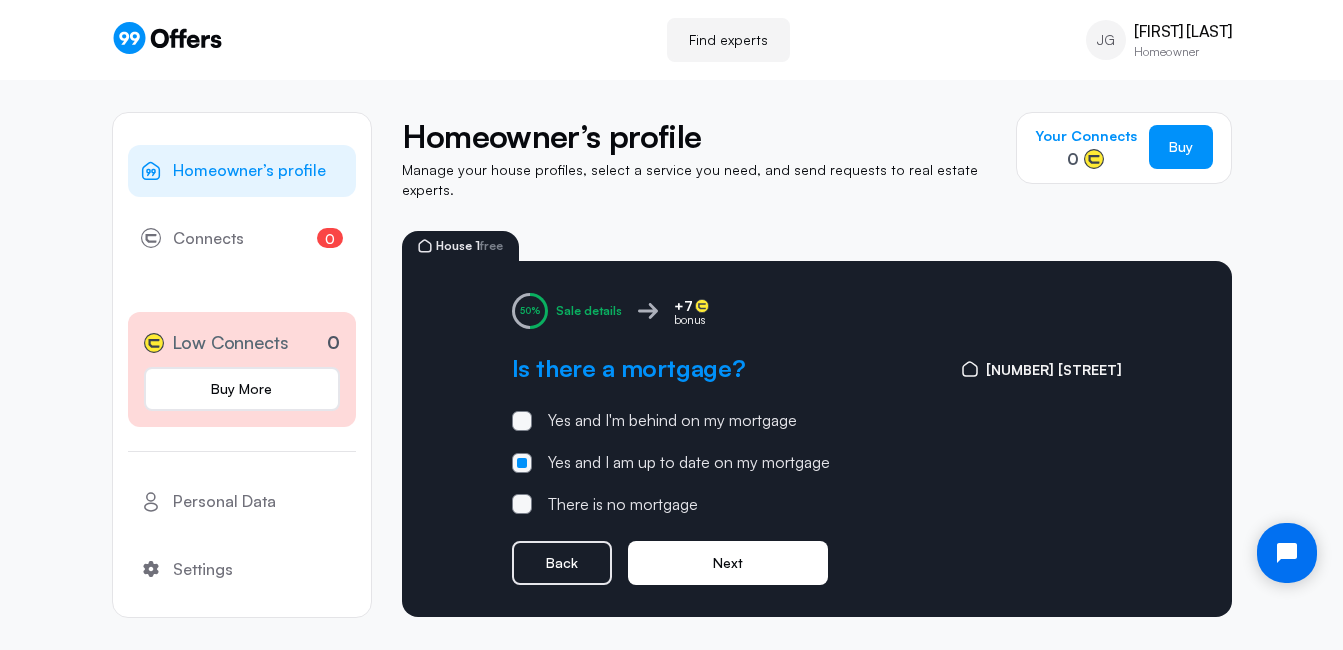 click on "Next" 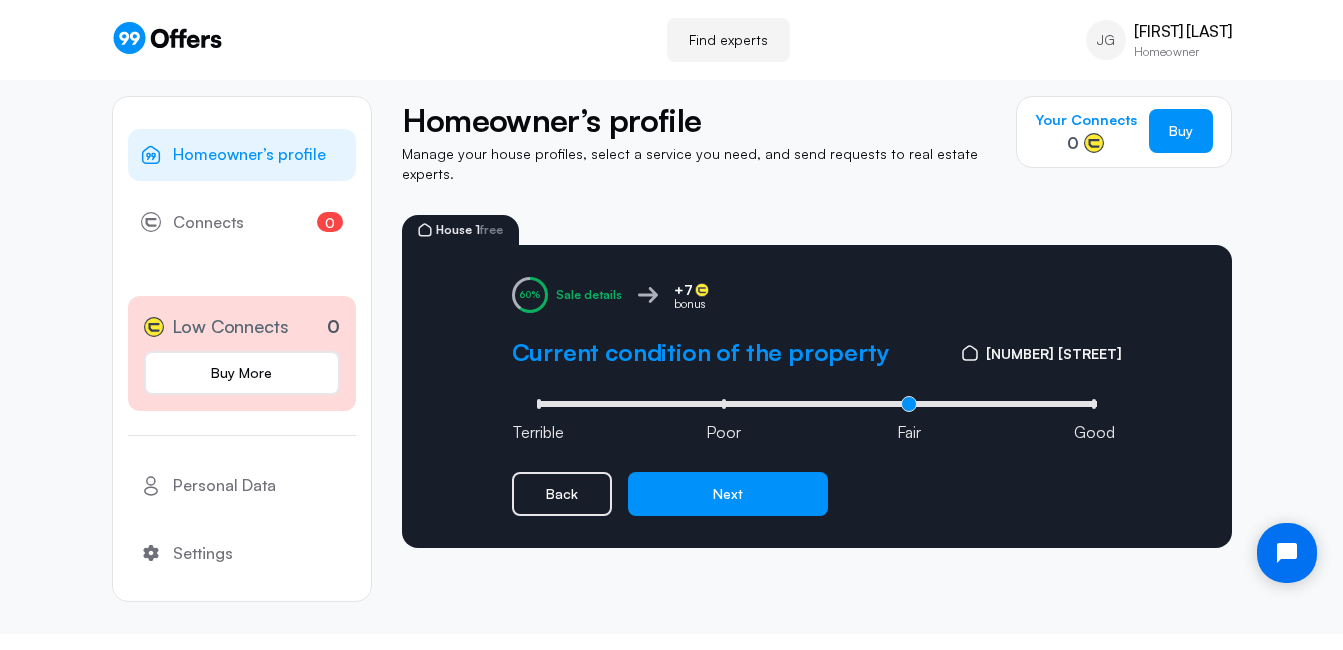 scroll, scrollTop: 20, scrollLeft: 0, axis: vertical 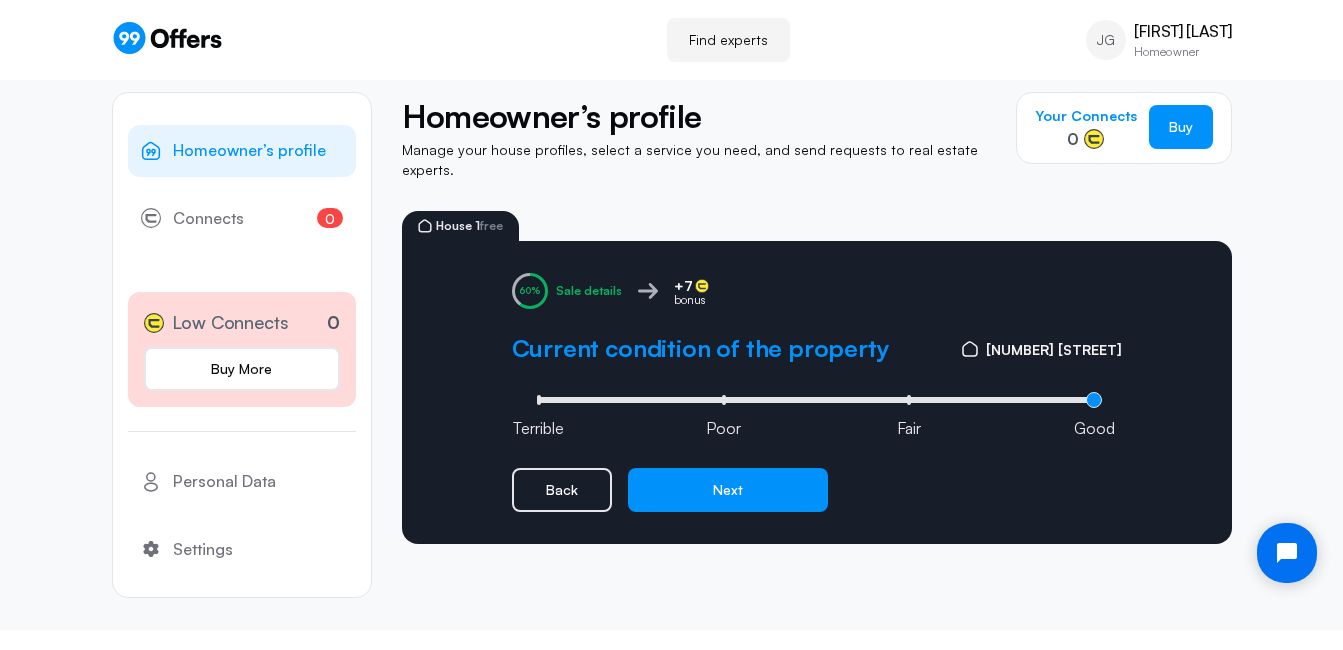 type on "3" 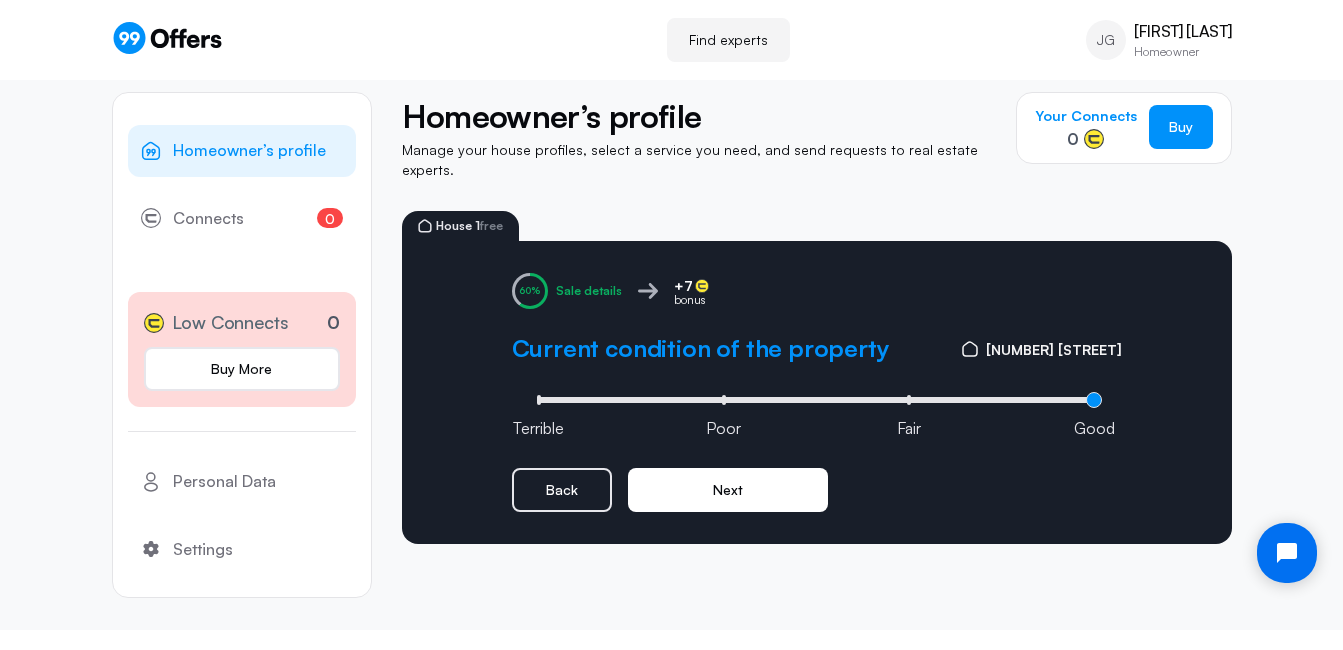 click on "Next" 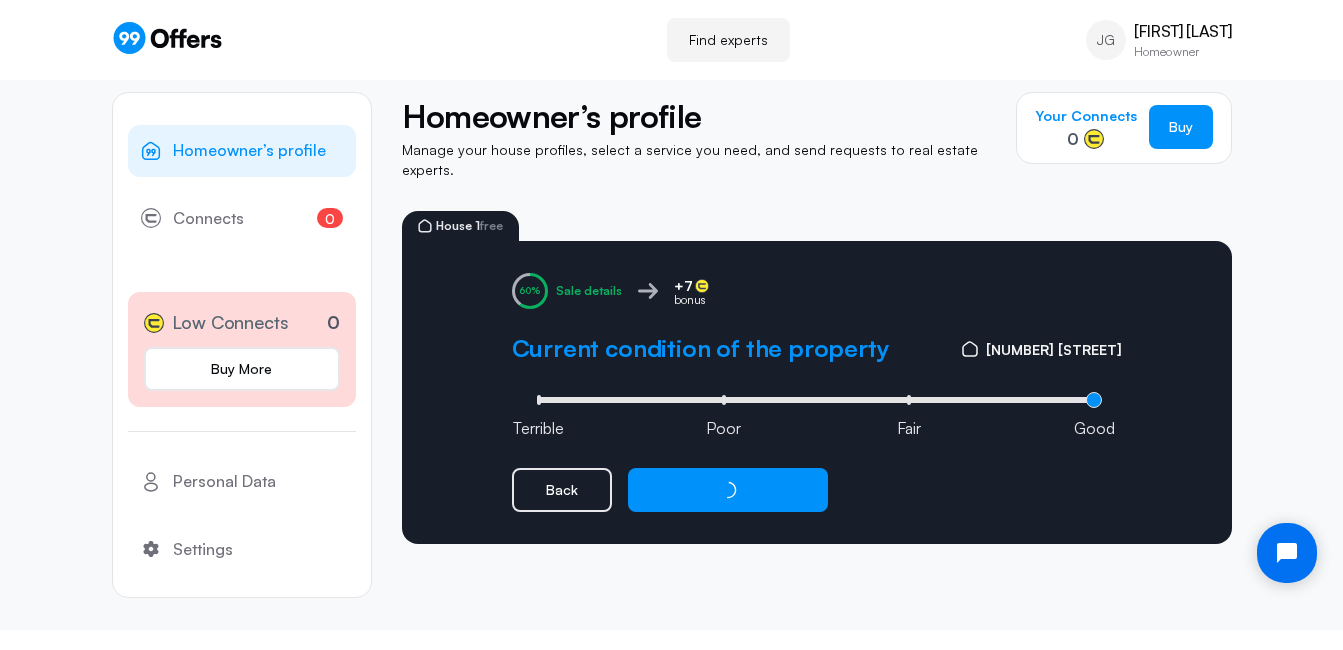 scroll, scrollTop: 0, scrollLeft: 0, axis: both 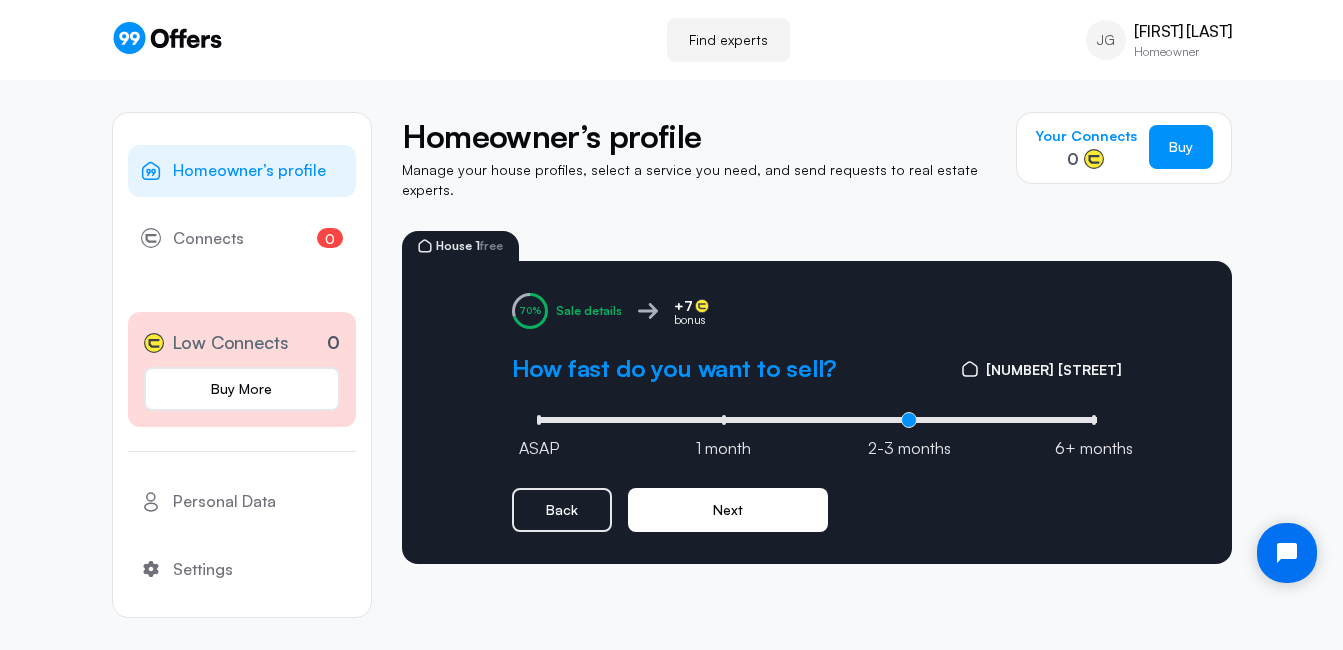 click on "Next" 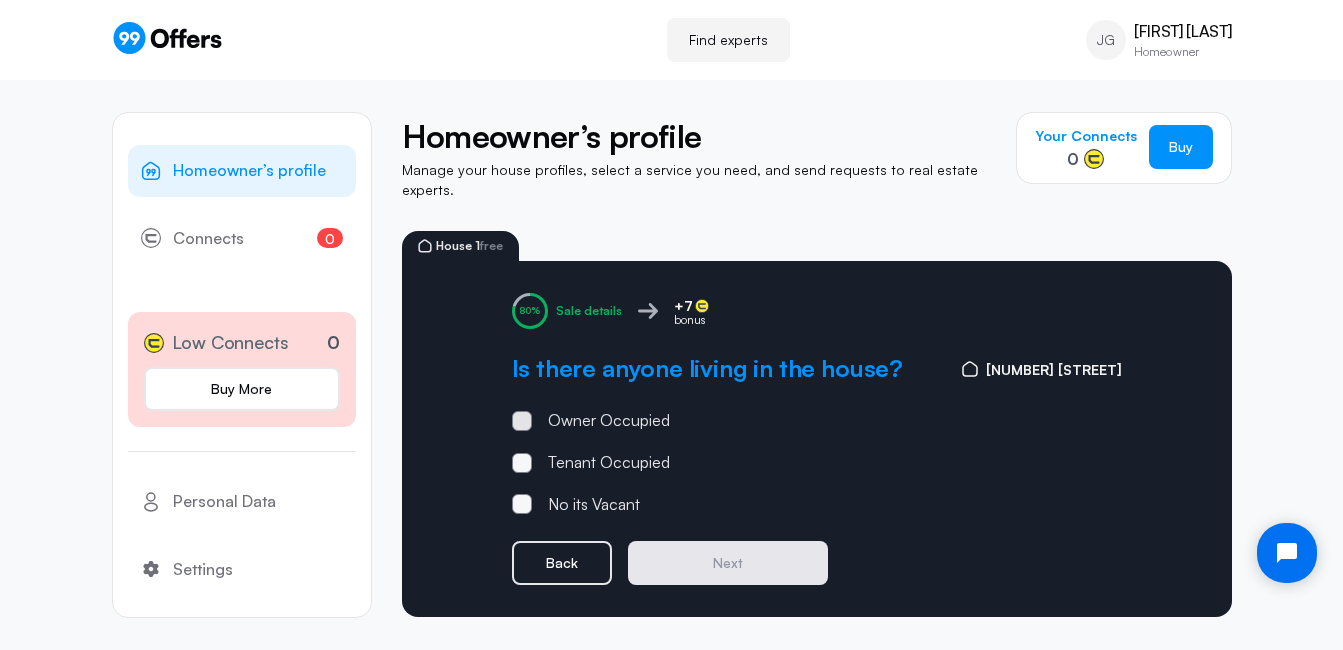 click 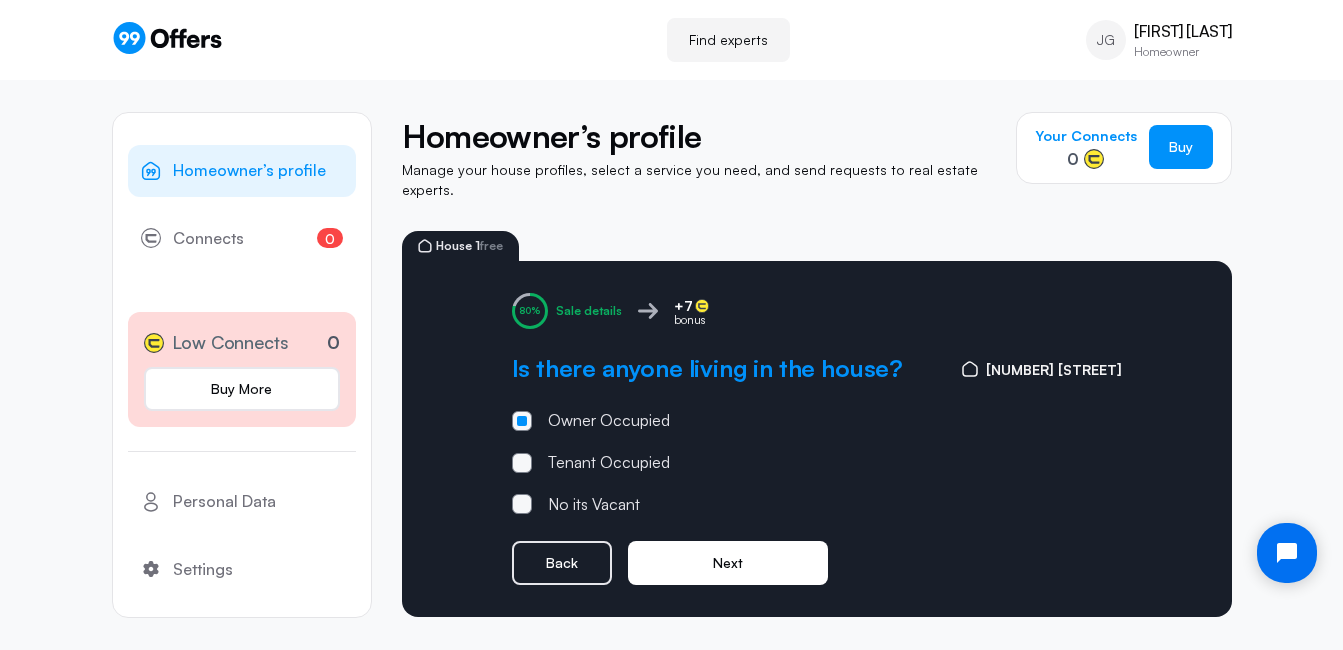 click on "Next" 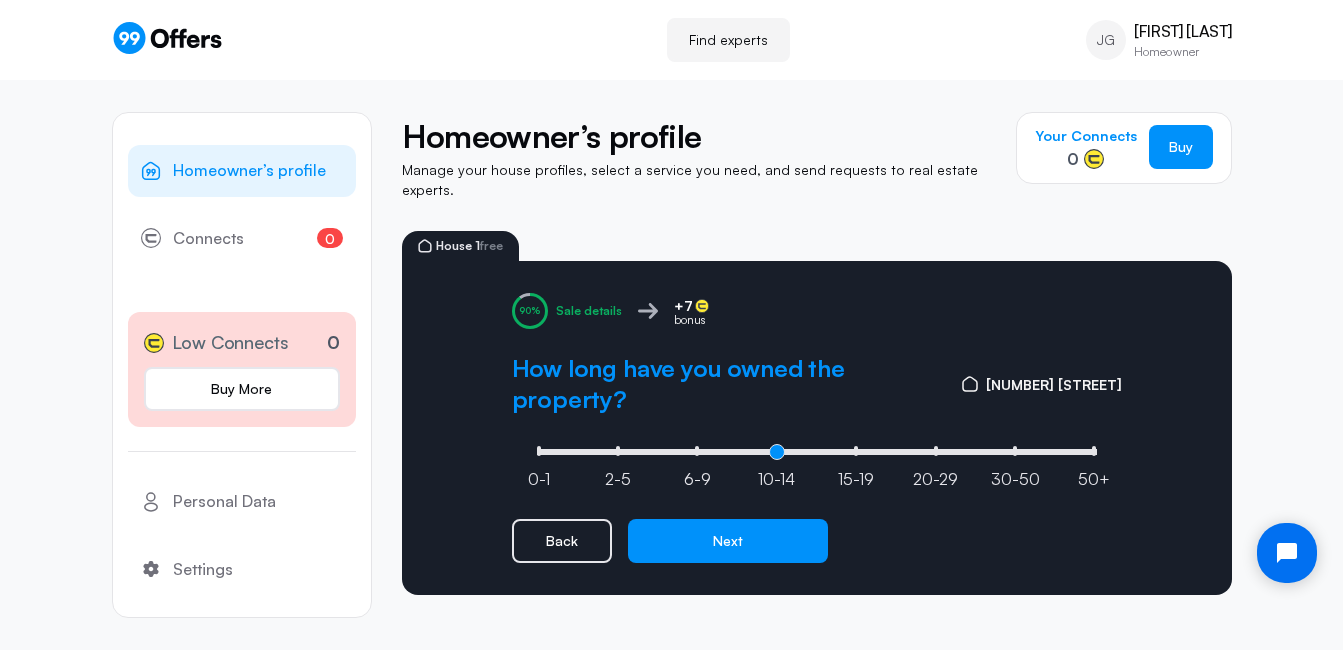 type on "3" 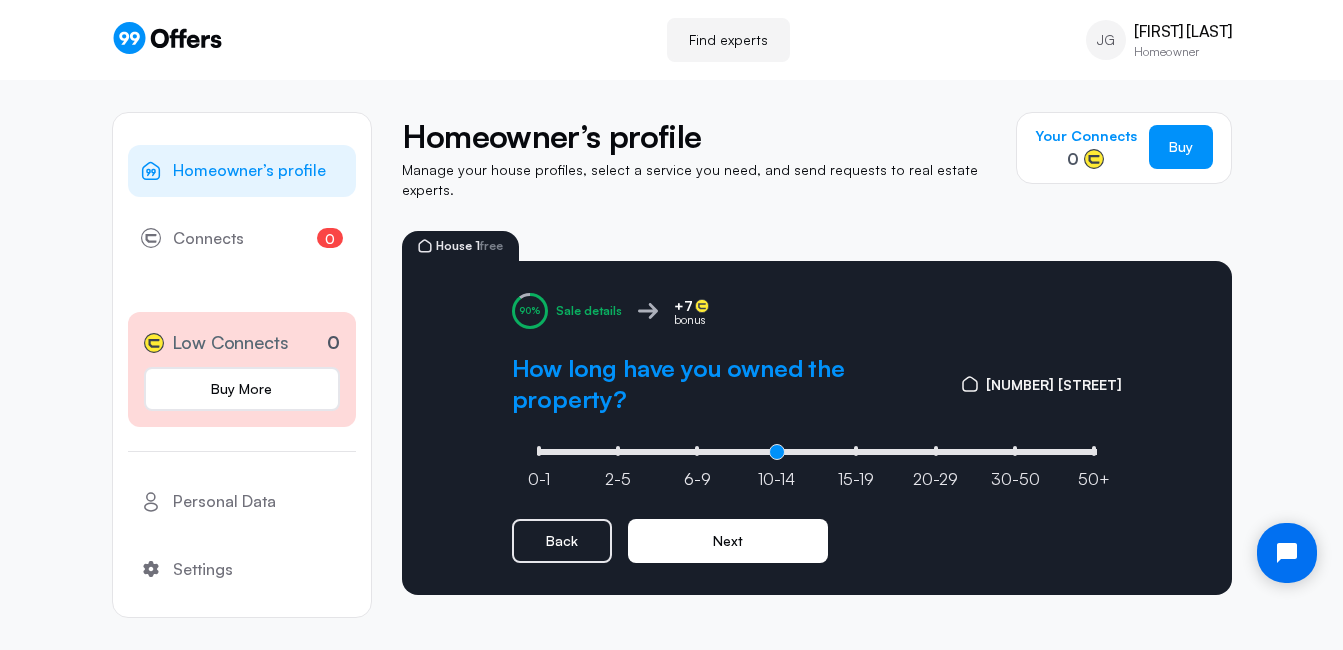 click on "Next" 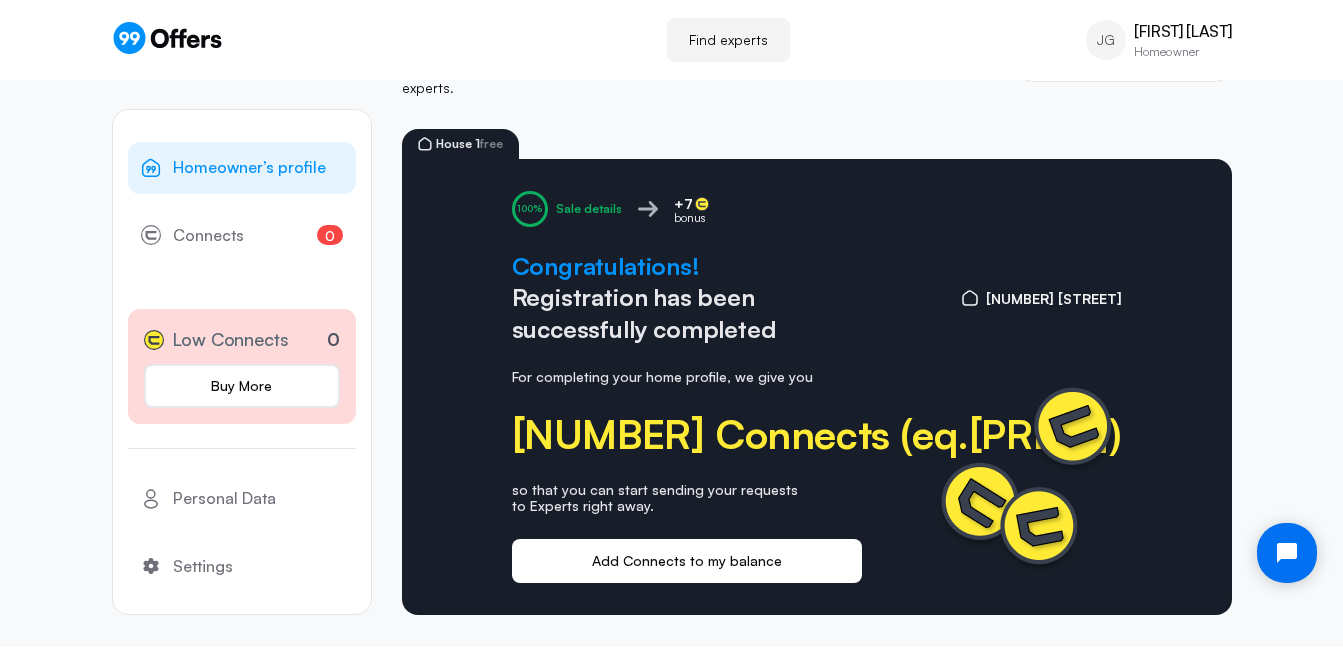 scroll, scrollTop: 104, scrollLeft: 0, axis: vertical 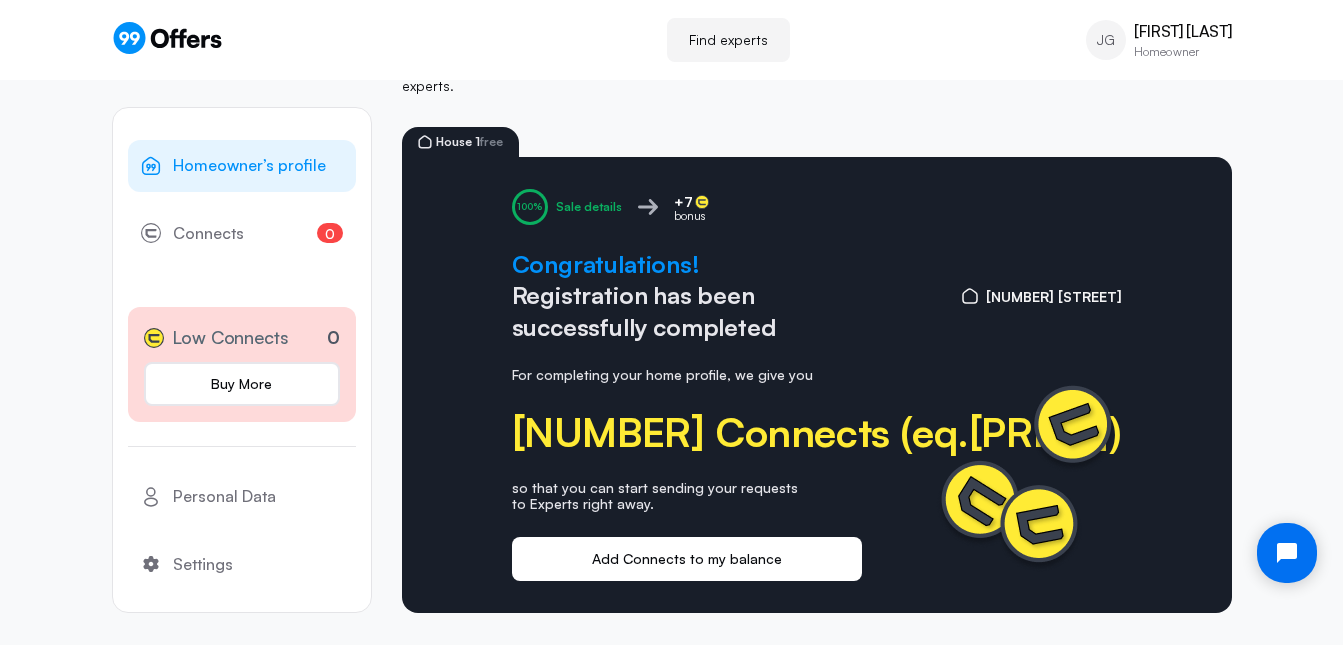 click on "Add Connects to my balance" 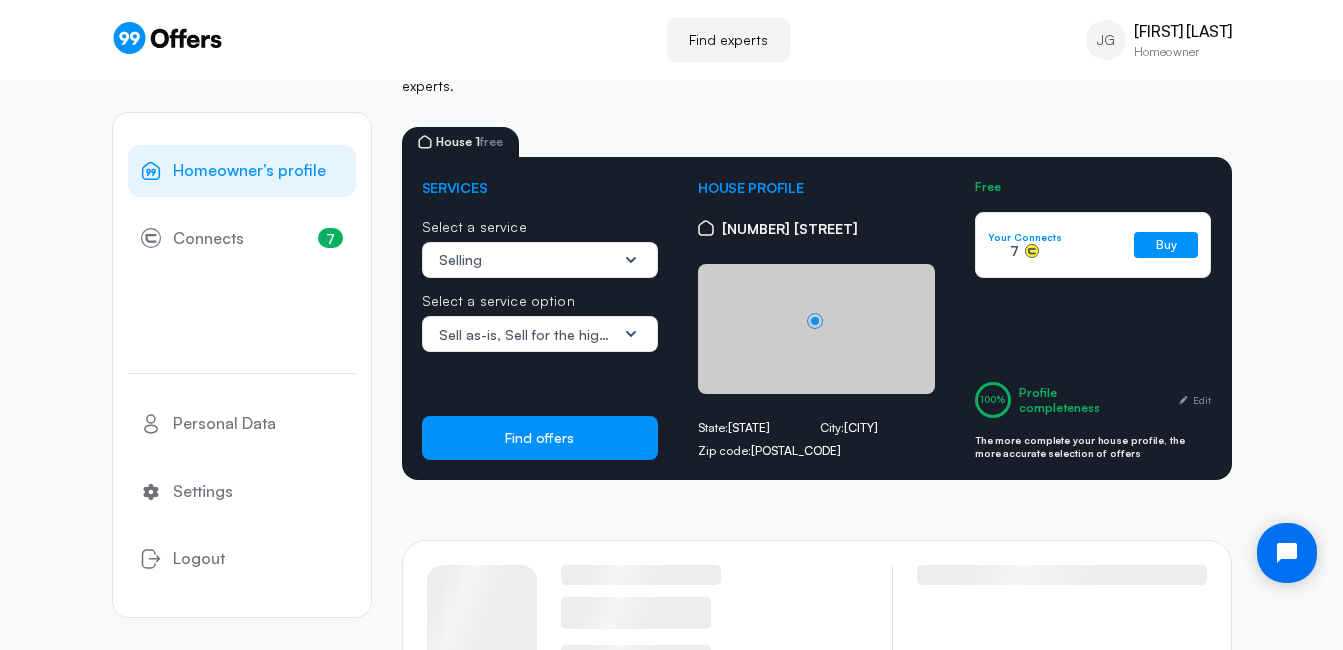 scroll, scrollTop: 0, scrollLeft: 0, axis: both 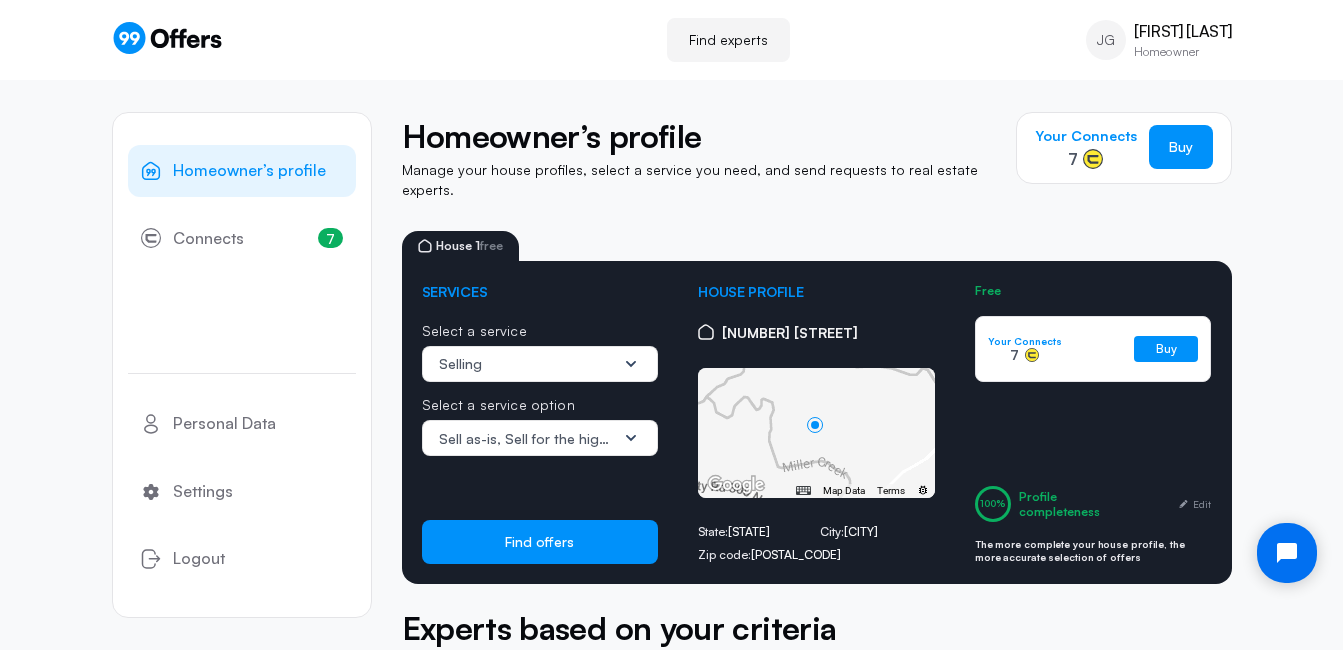 click on "Selling" 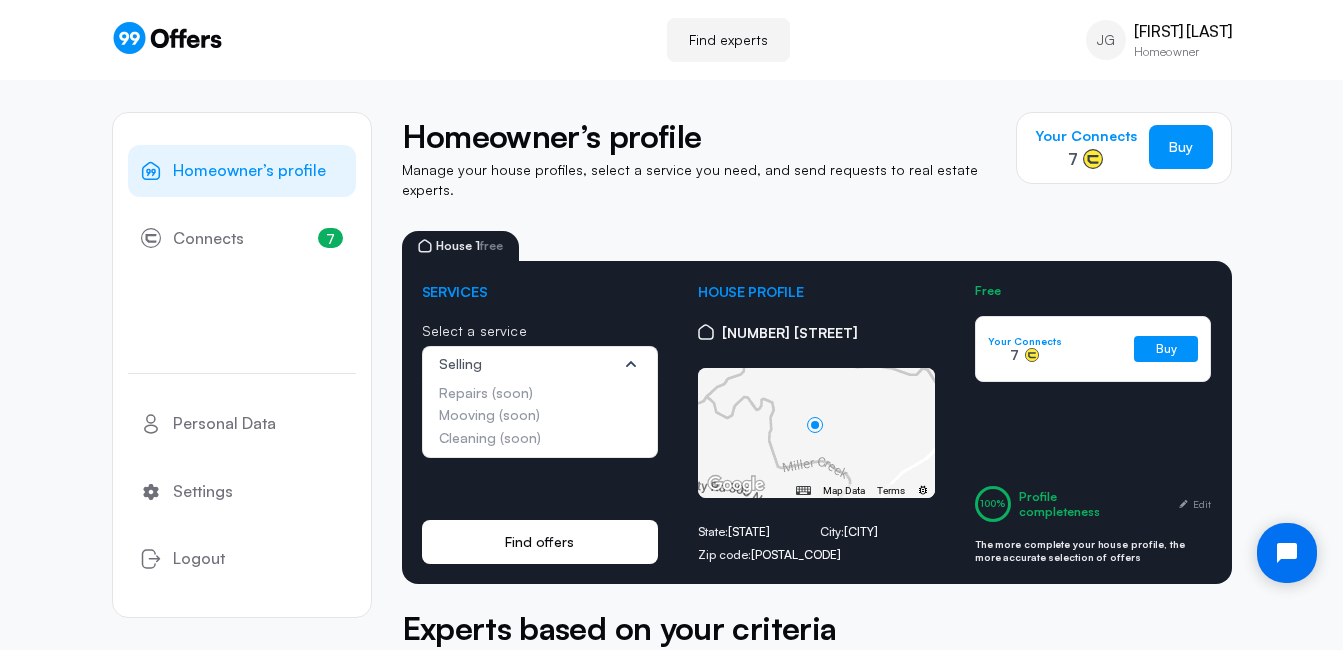 click on "Find offers" 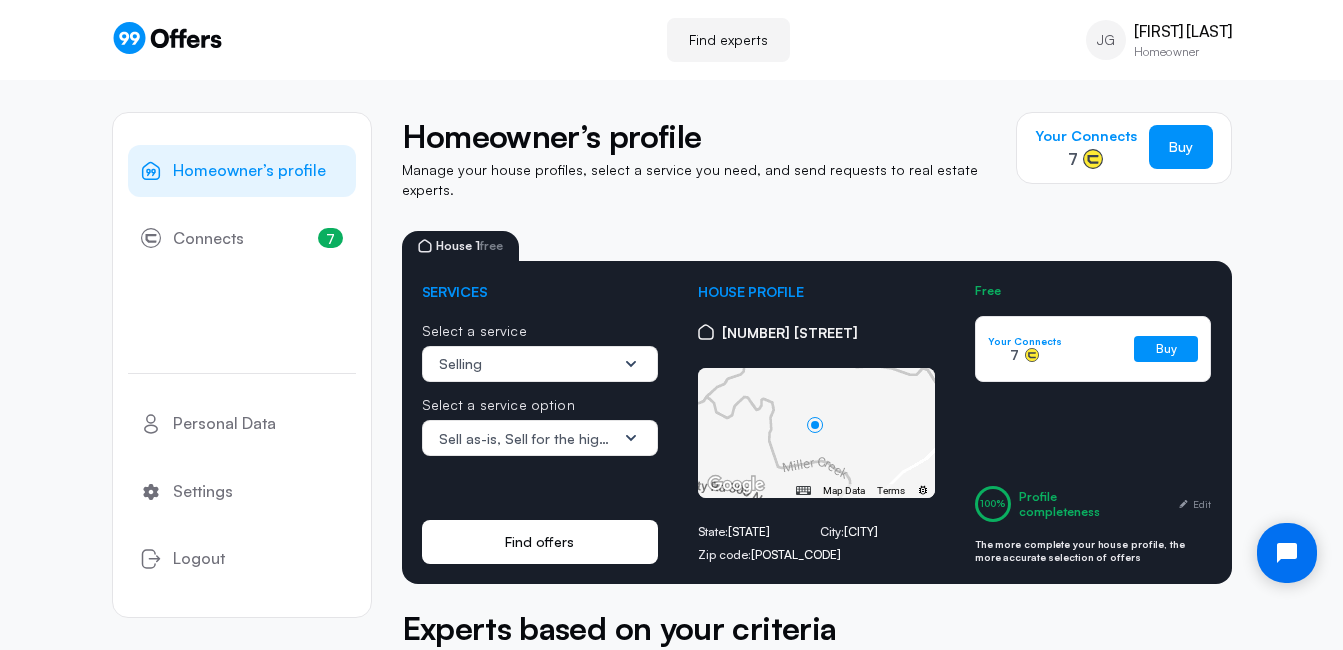 click on "Find offers" 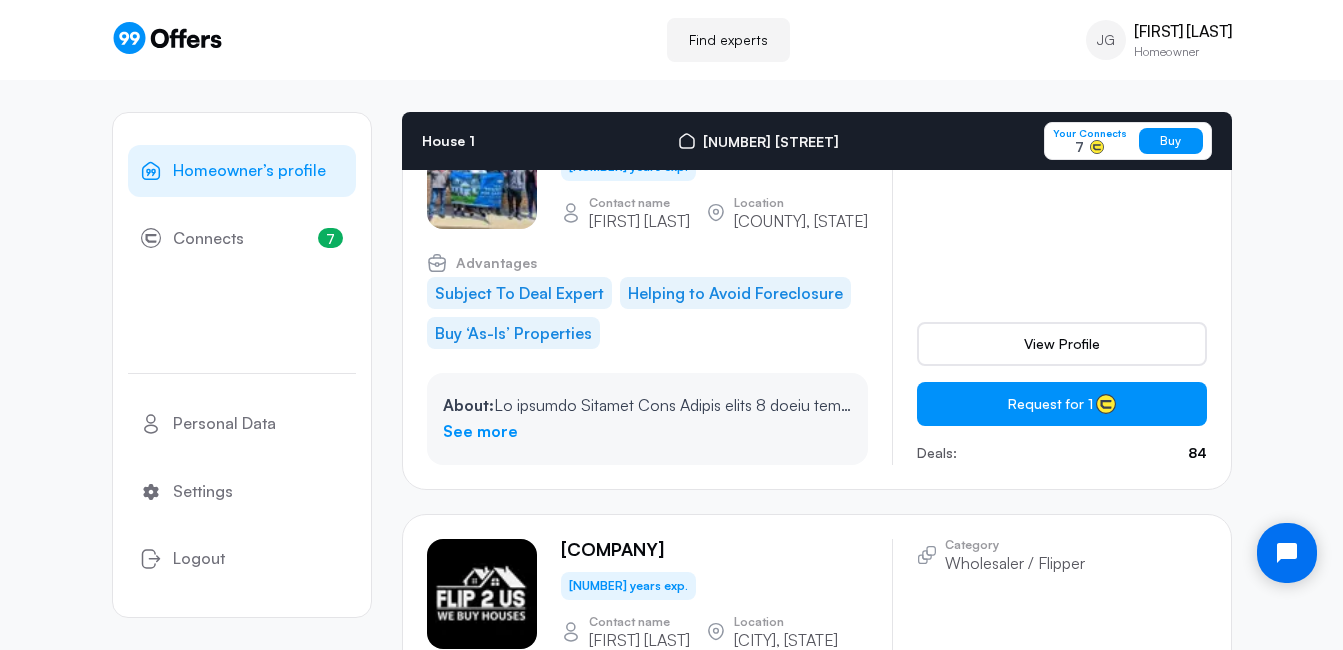 scroll, scrollTop: 690, scrollLeft: 0, axis: vertical 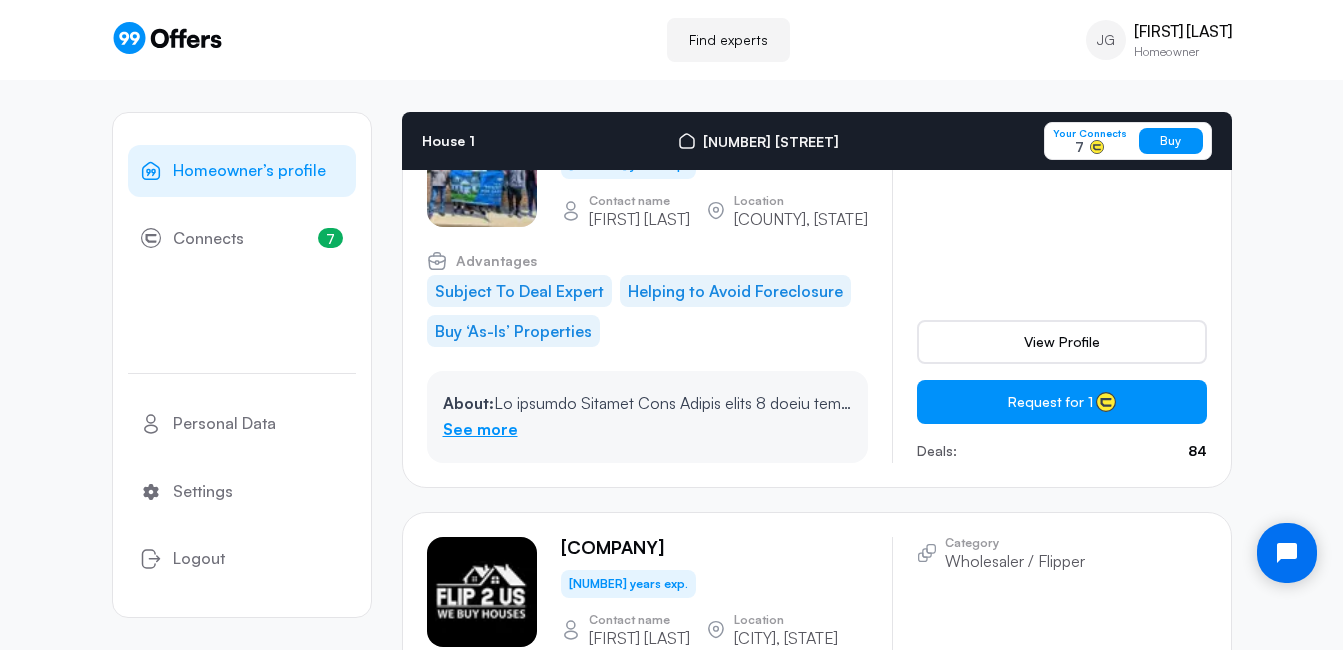 click on "See more" 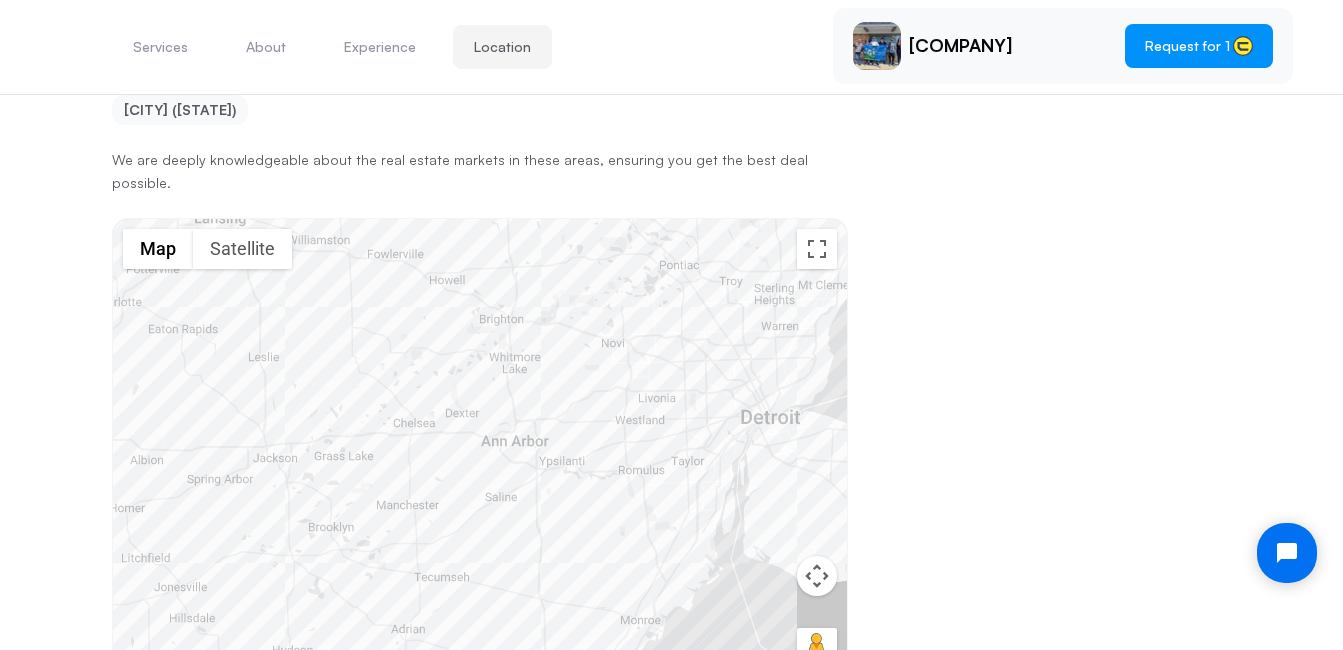 scroll, scrollTop: 2004, scrollLeft: 0, axis: vertical 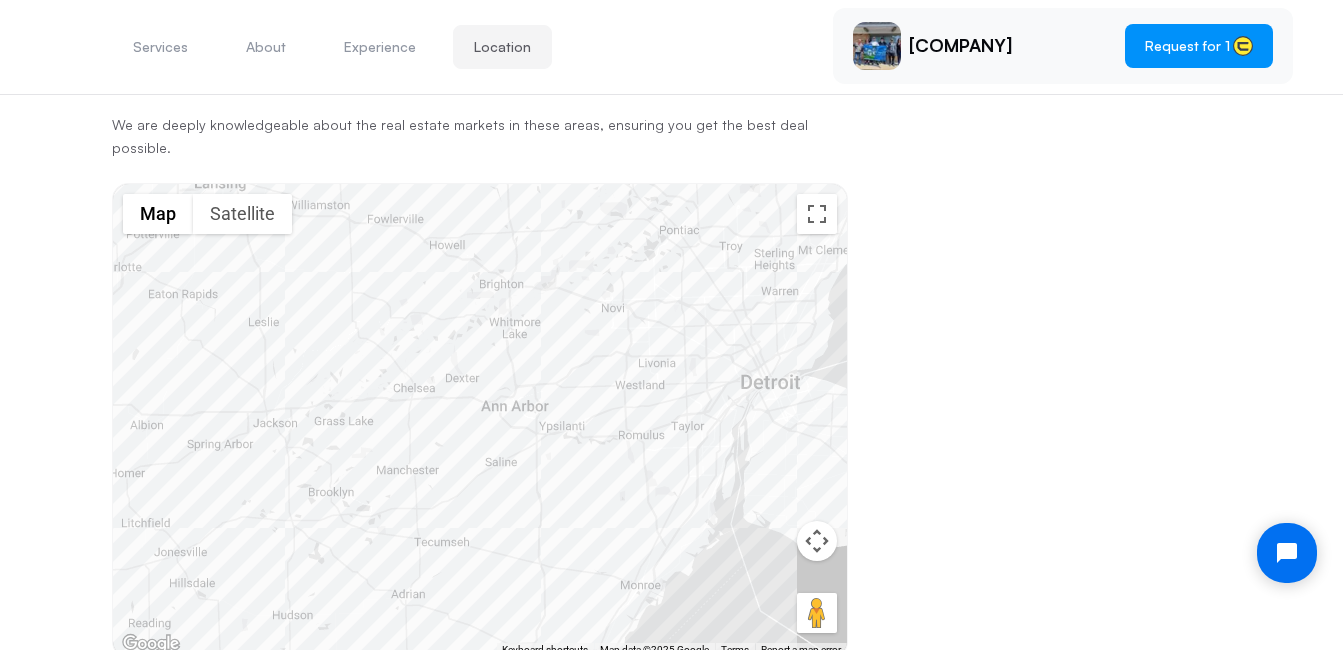 click at bounding box center (817, 541) 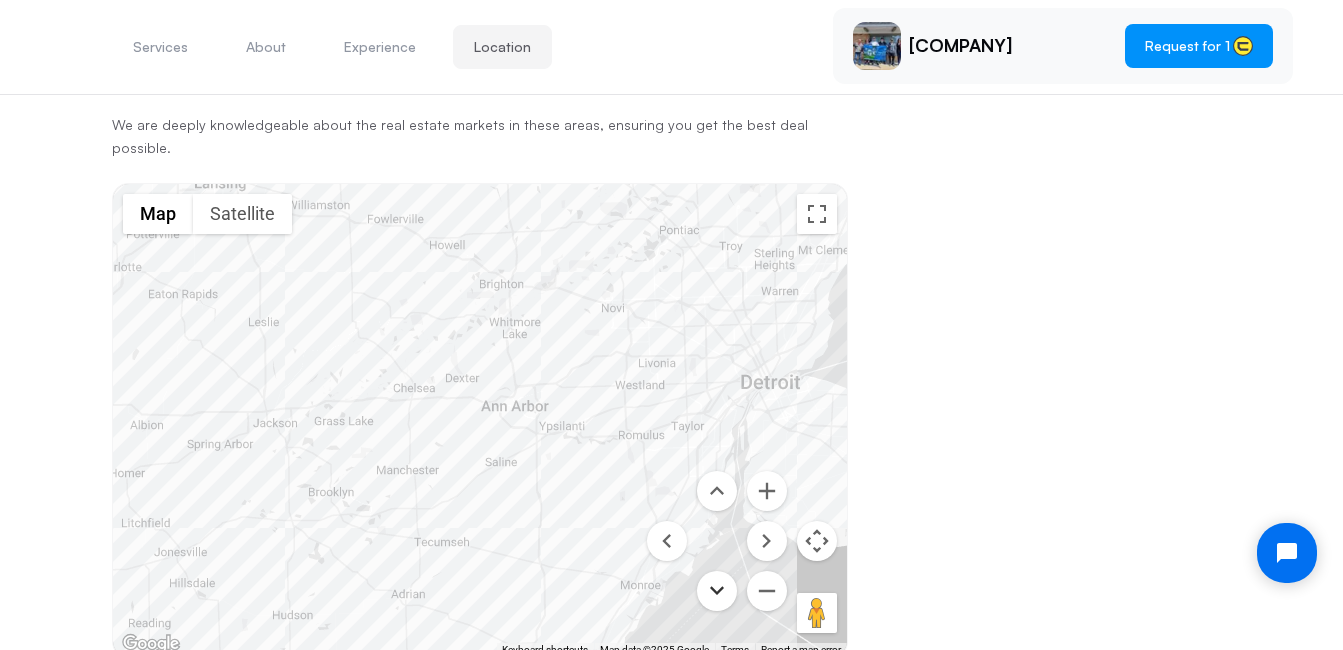 click at bounding box center (717, 591) 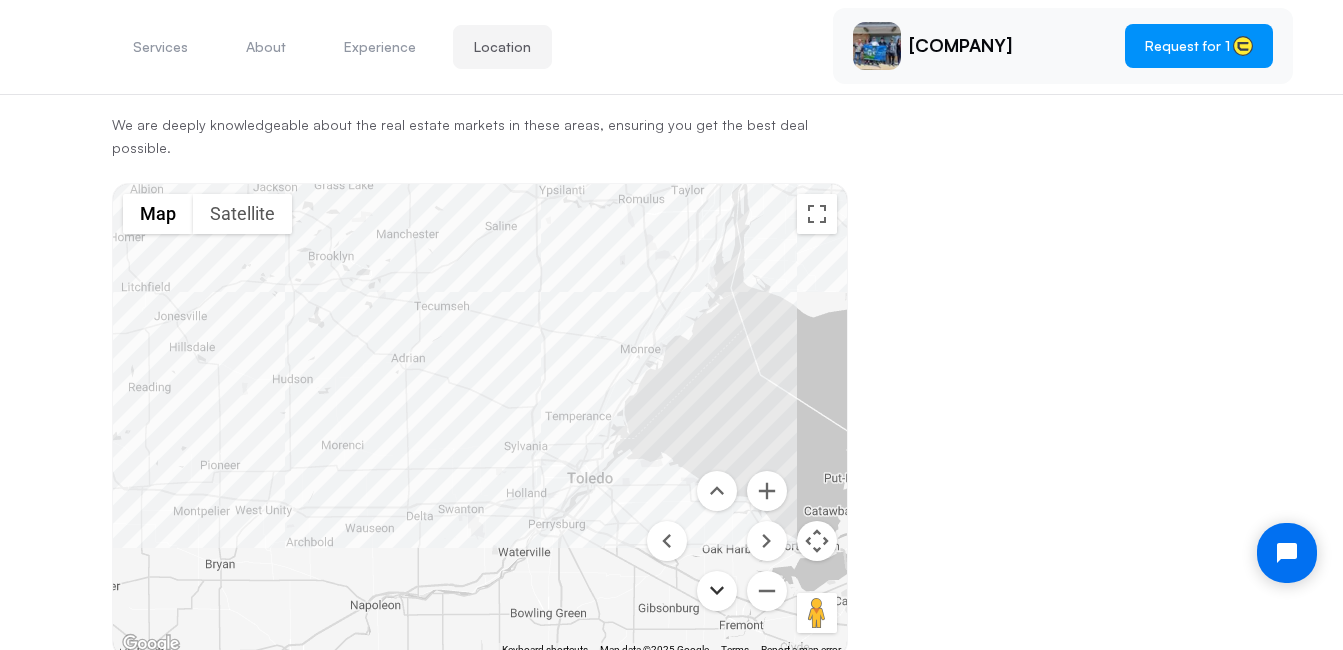 click at bounding box center [717, 591] 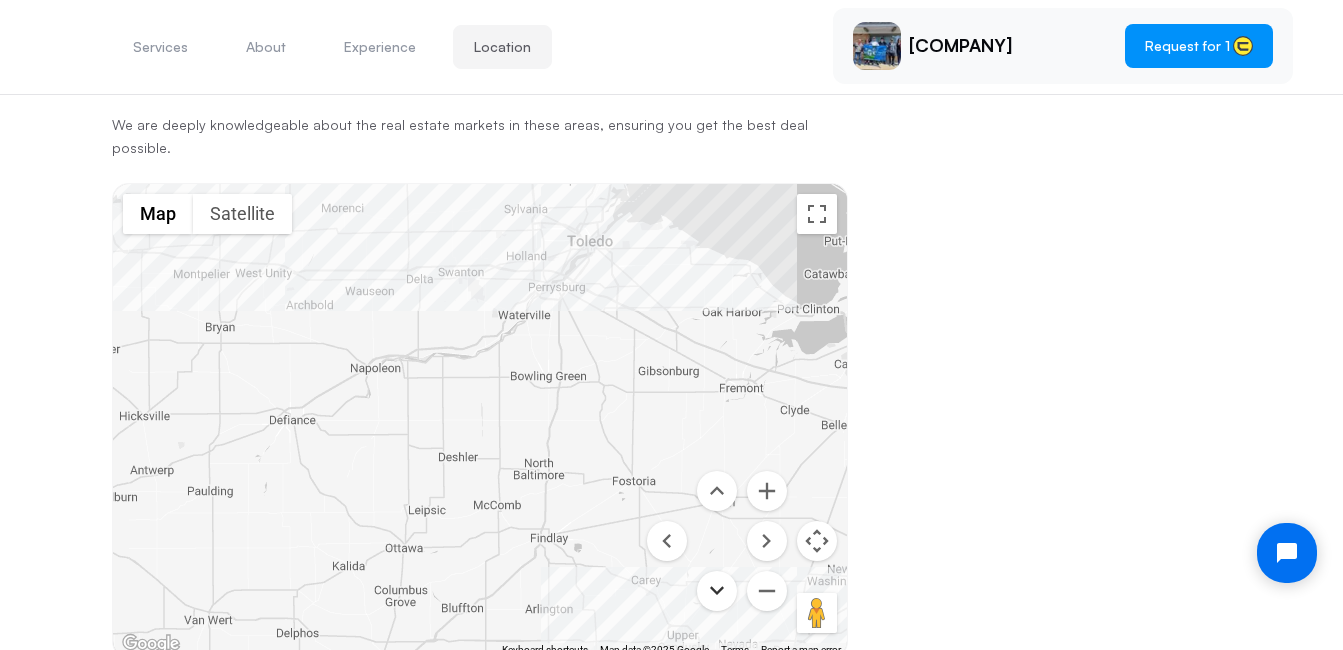click at bounding box center (717, 591) 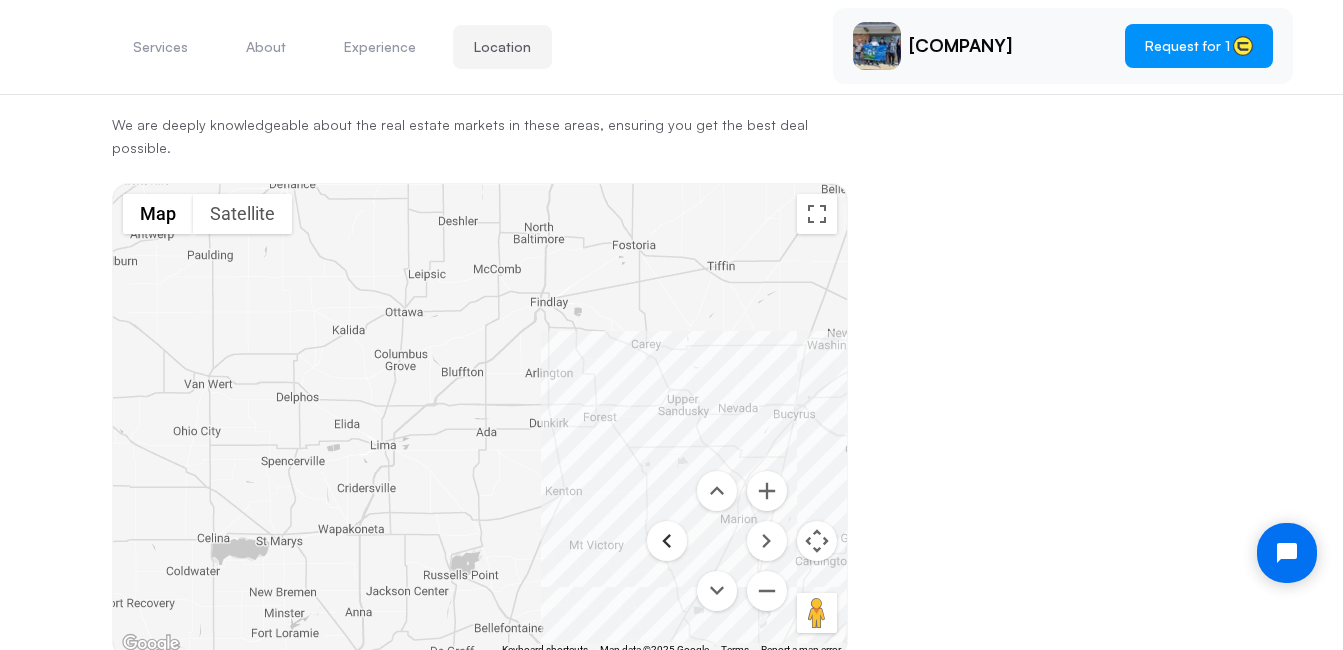 click at bounding box center (667, 541) 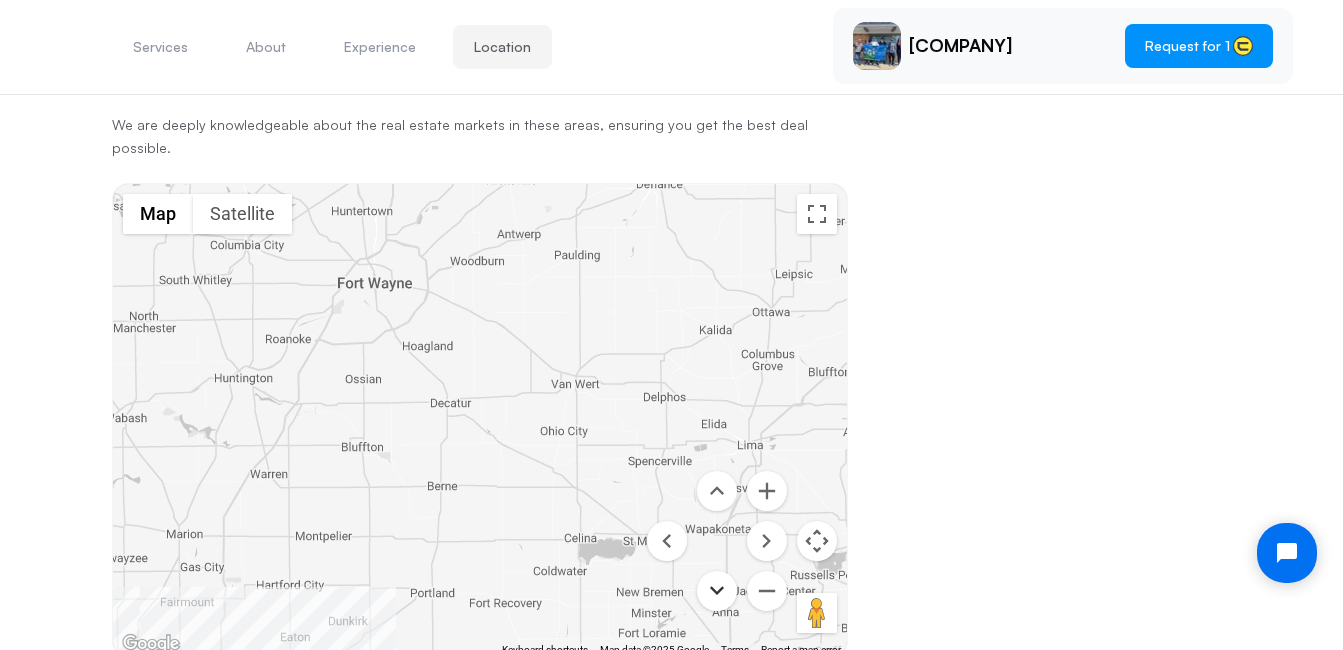click at bounding box center [717, 591] 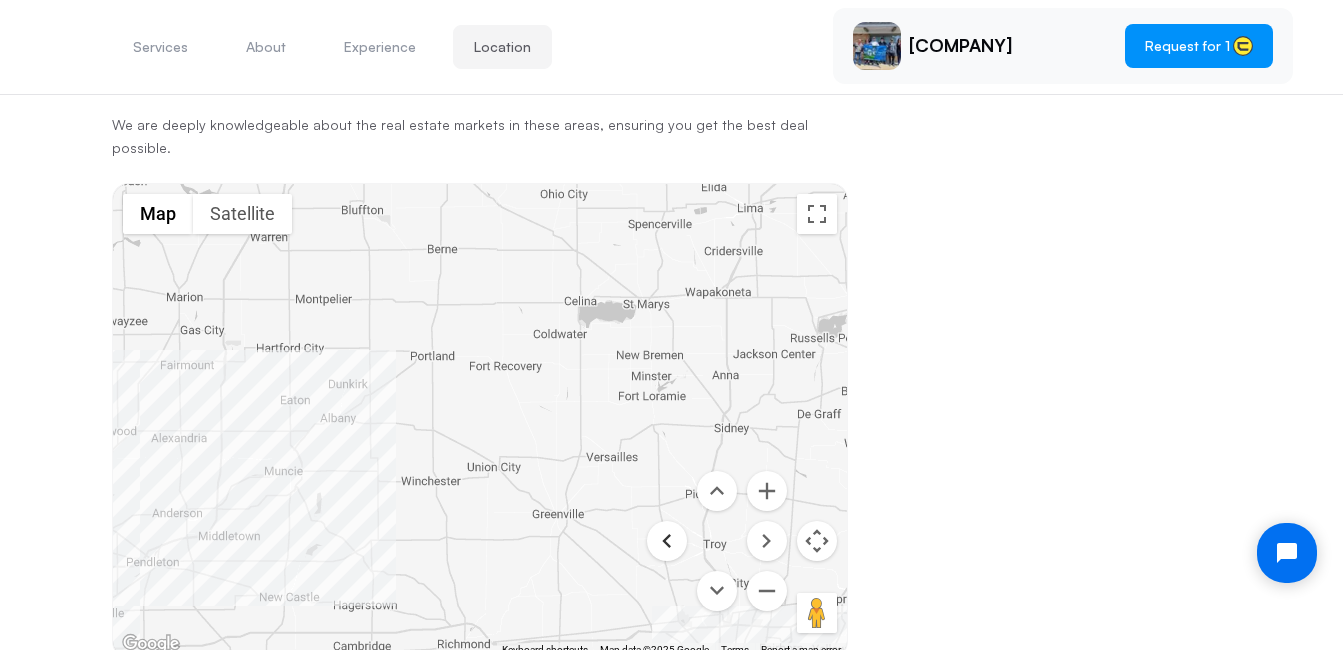 click at bounding box center (667, 541) 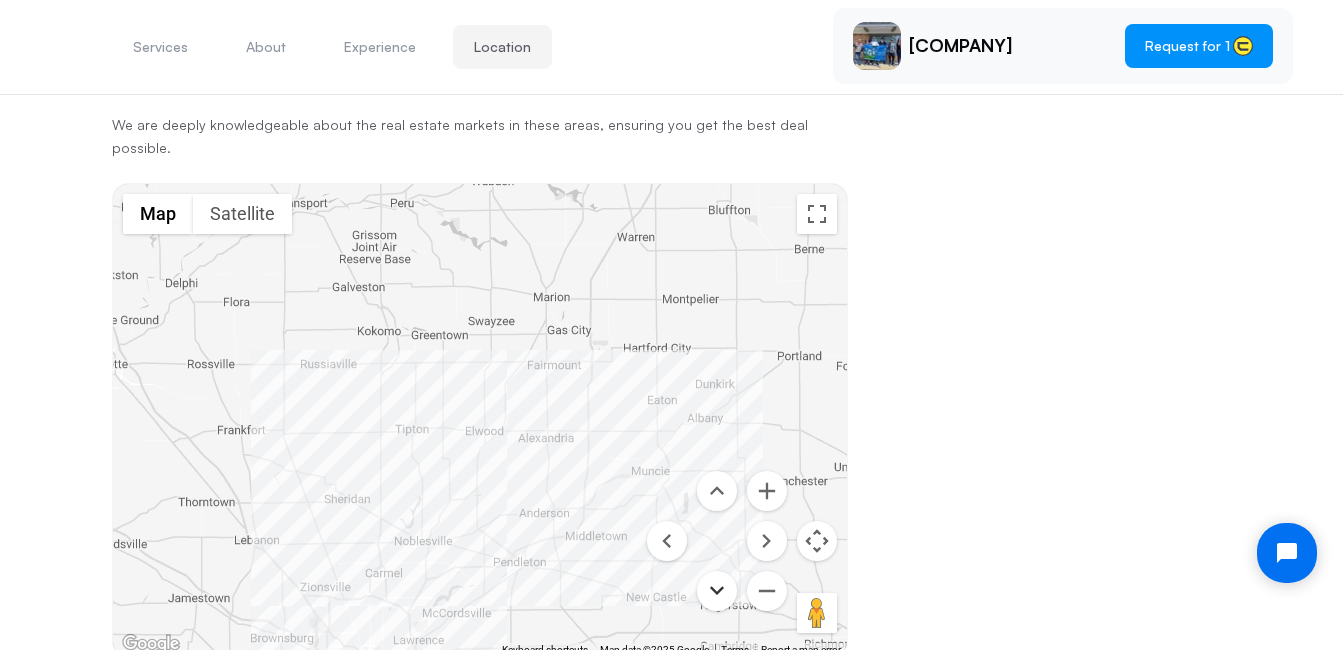 click at bounding box center (717, 591) 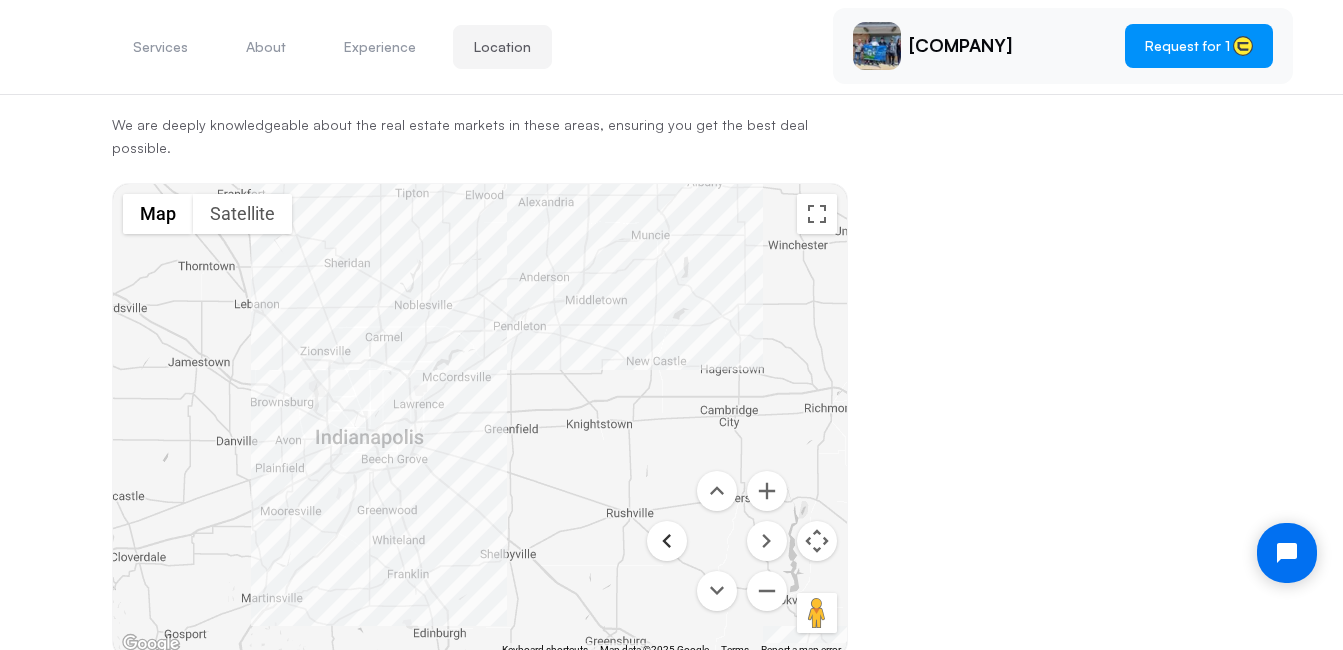 click at bounding box center [667, 541] 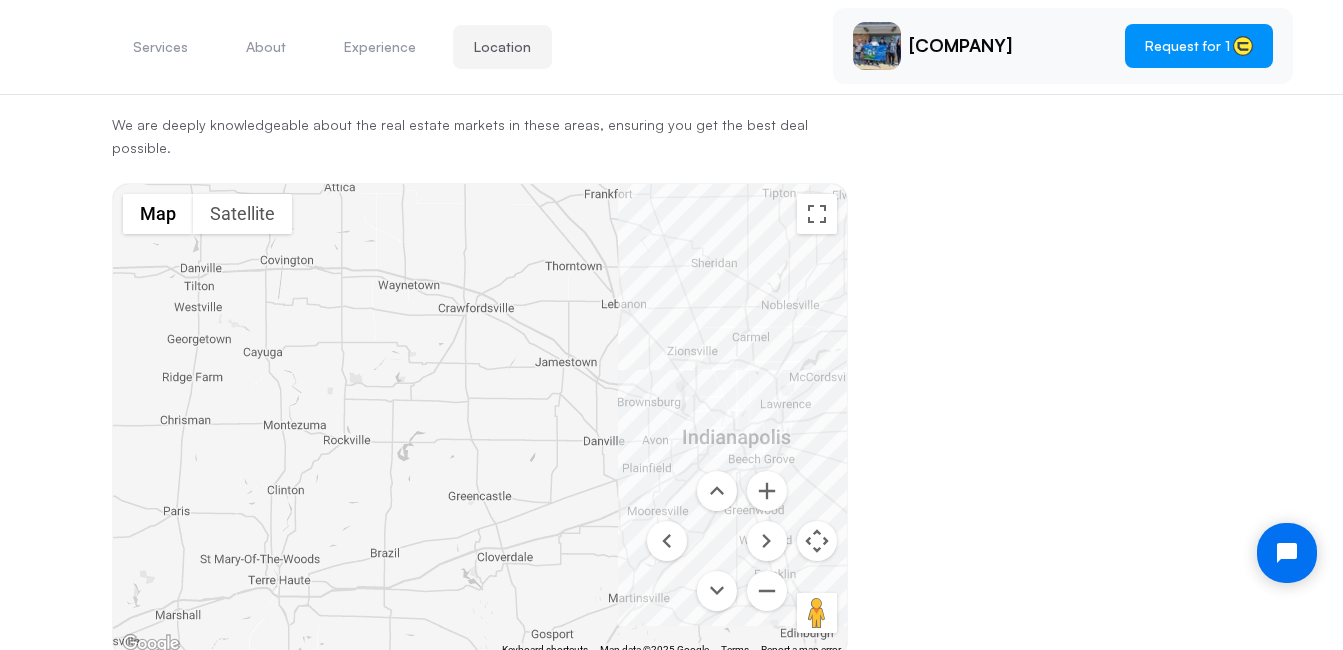 click at bounding box center [480, 420] 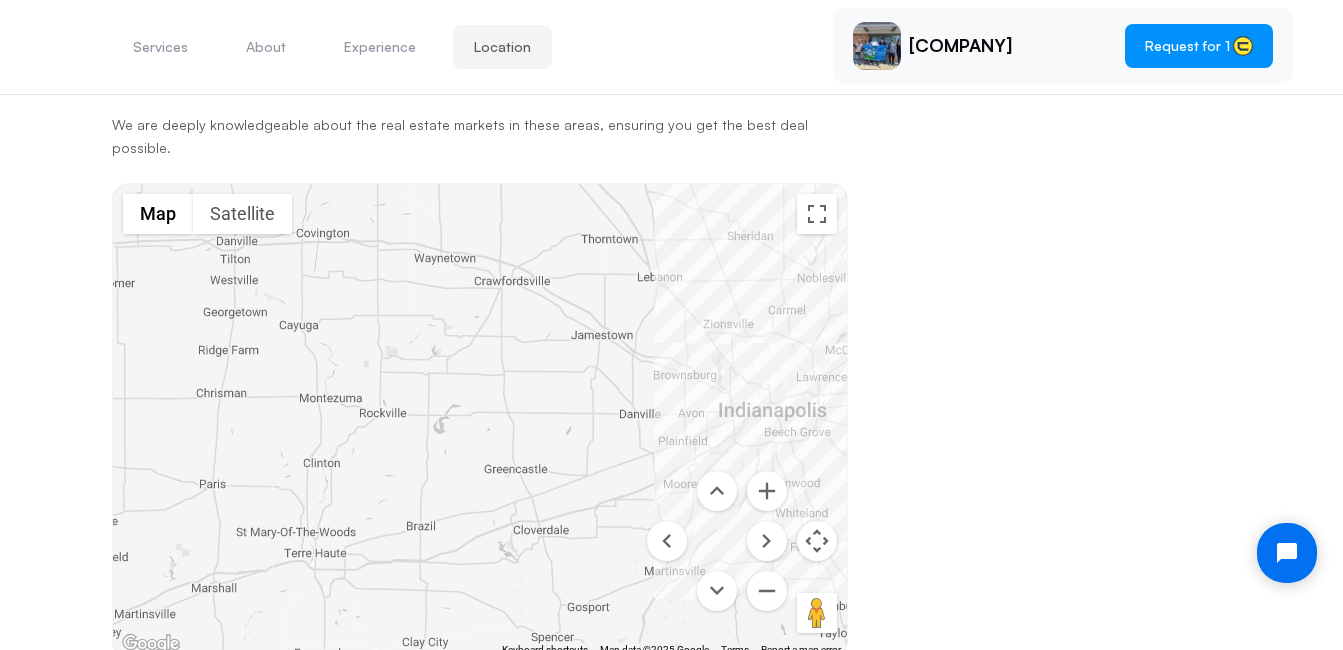 drag, startPoint x: 716, startPoint y: 276, endPoint x: 750, endPoint y: 249, distance: 43.416588 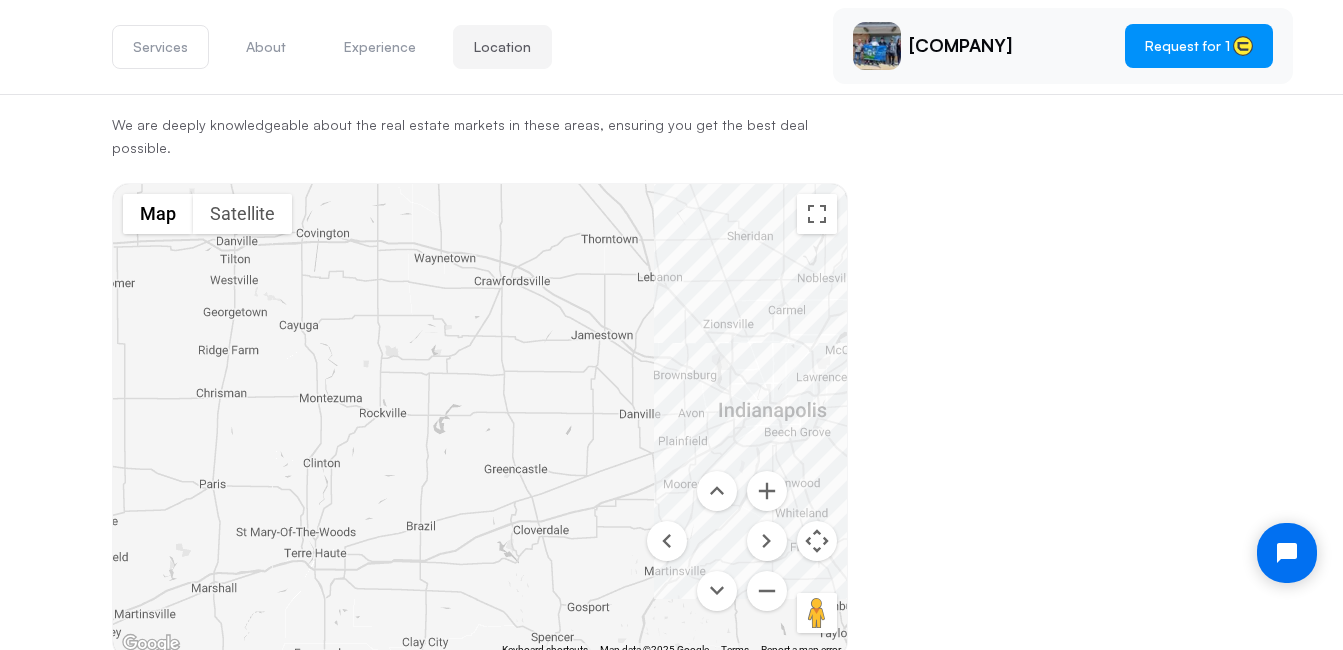 click on "Services" at bounding box center [160, 47] 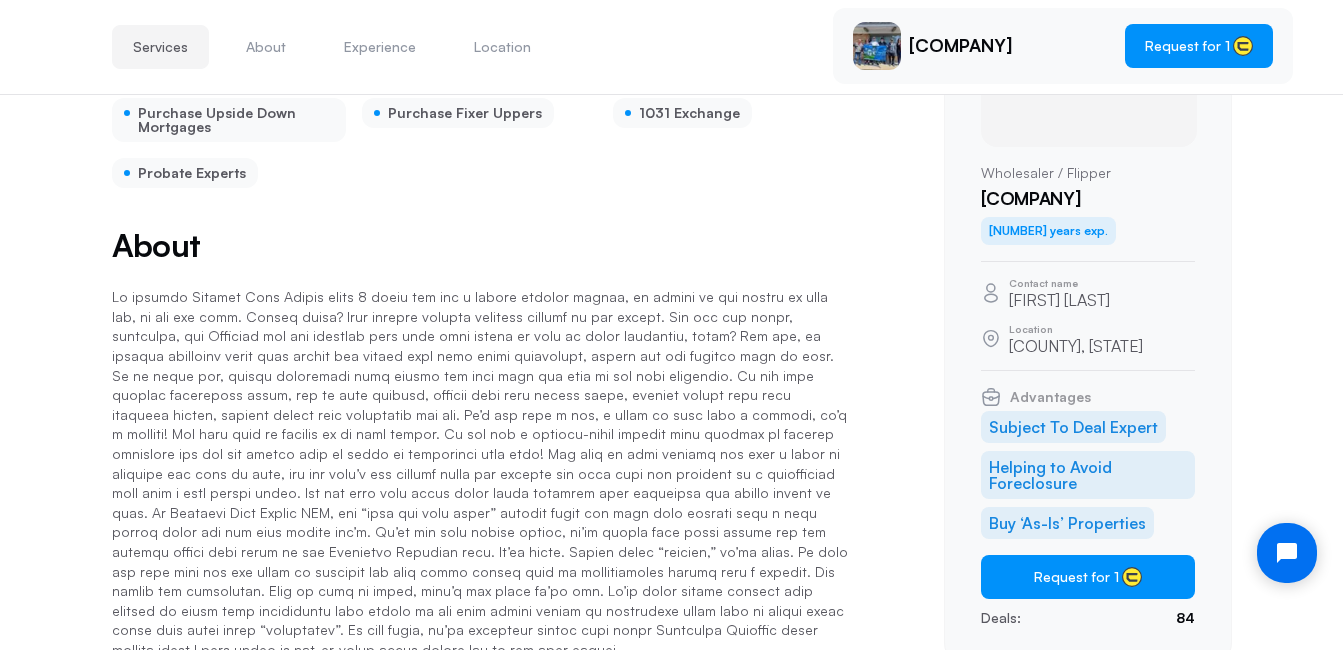 scroll, scrollTop: 230, scrollLeft: 0, axis: vertical 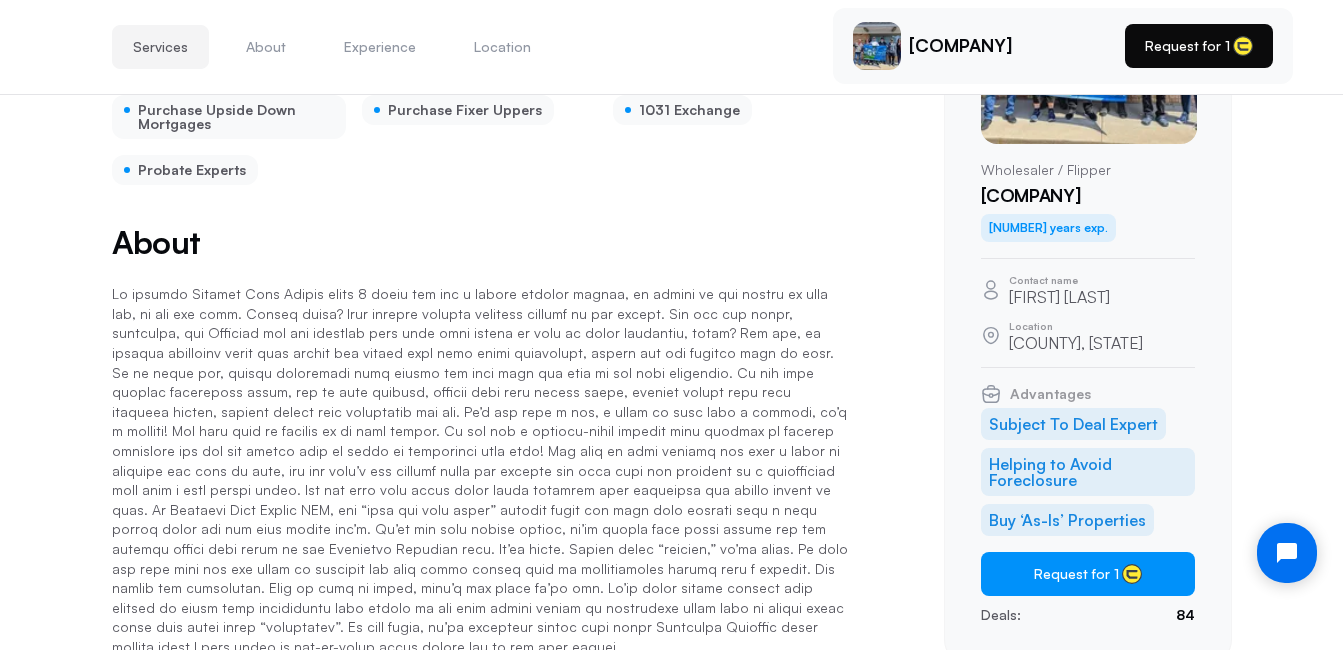 click on "Request for 1" 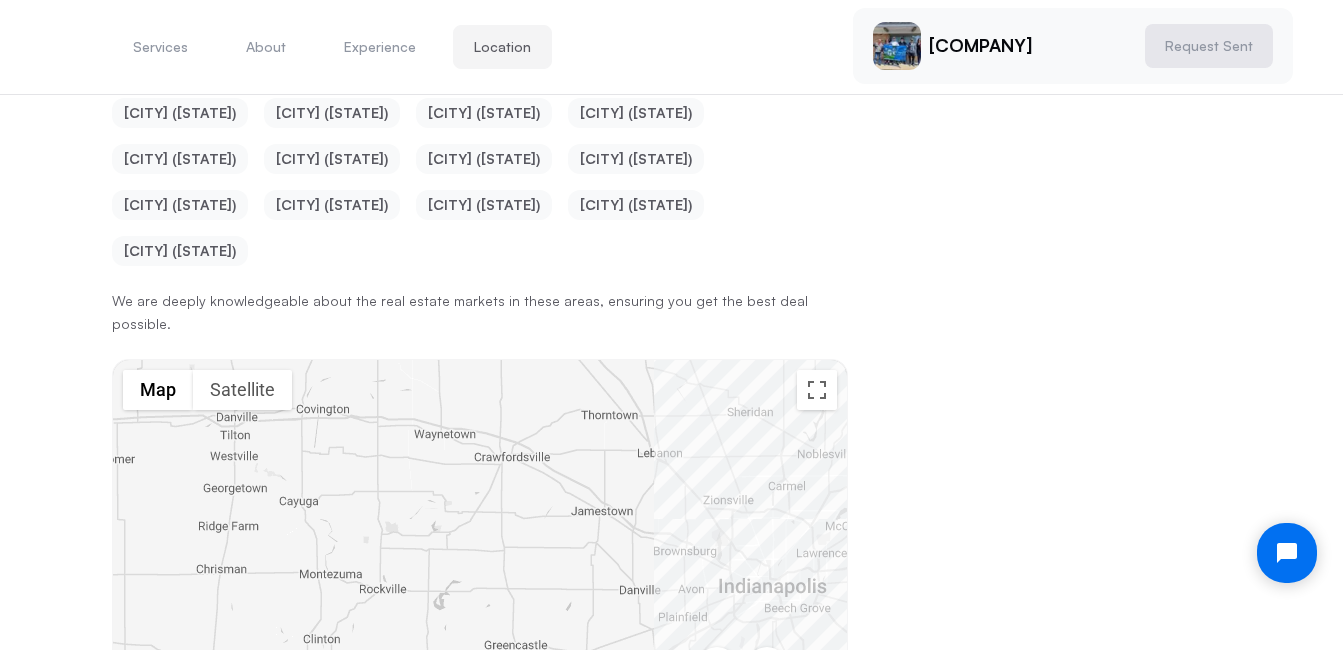 scroll, scrollTop: 1830, scrollLeft: 0, axis: vertical 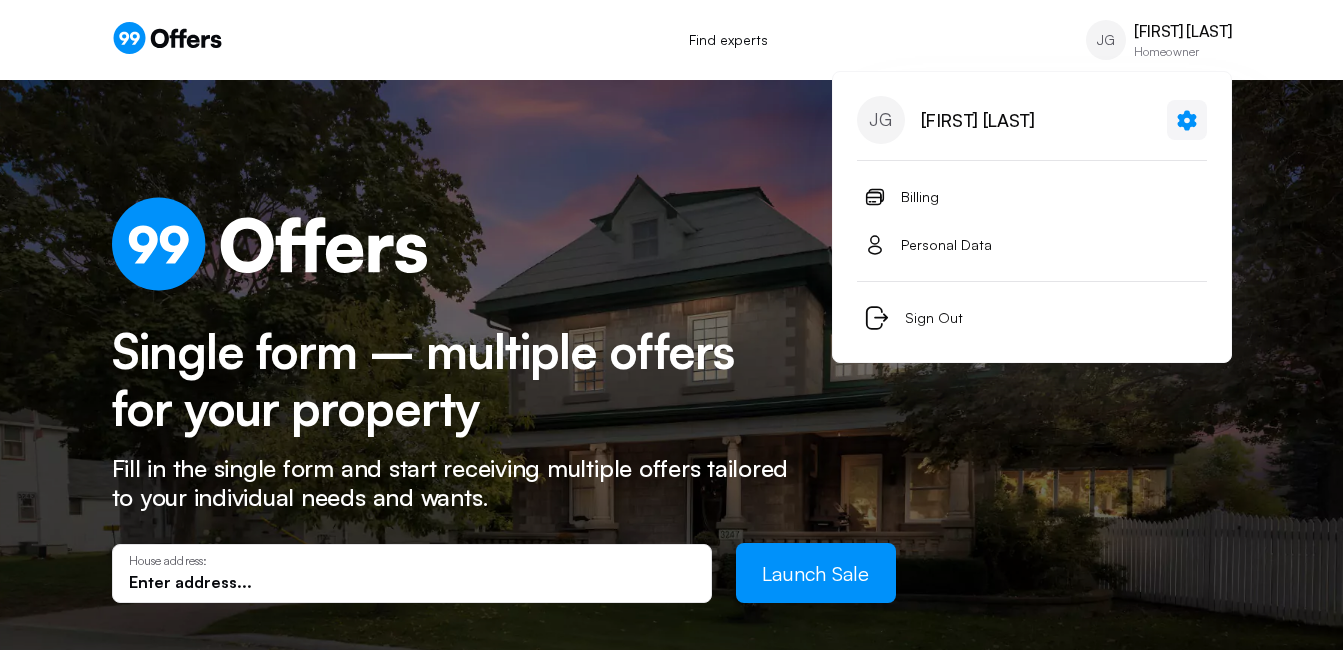 click 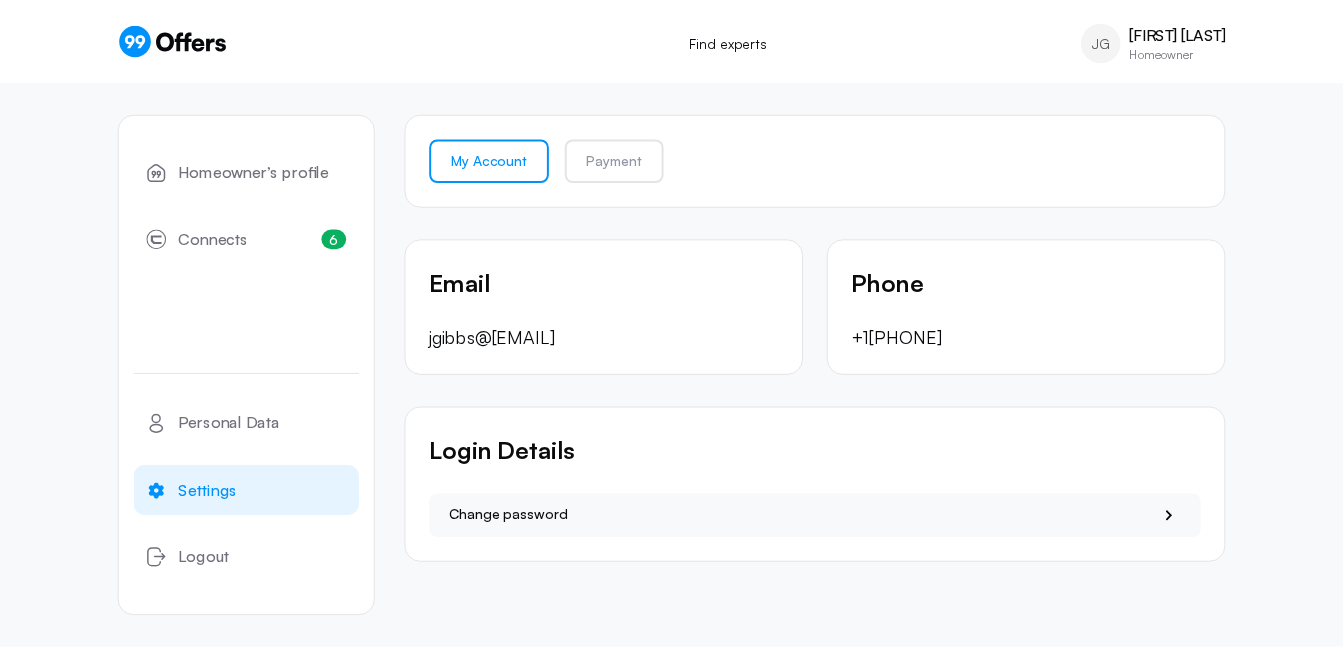 scroll, scrollTop: 0, scrollLeft: 0, axis: both 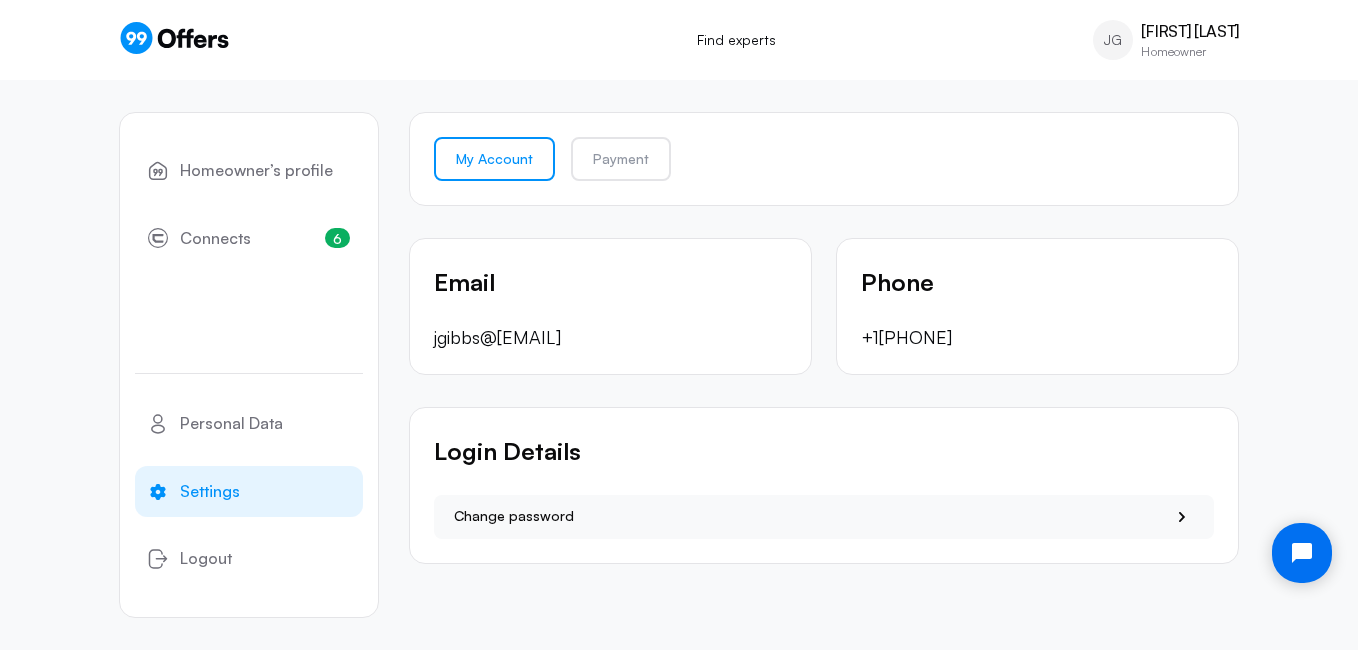 click on "jgibbs@[EMAIL]" 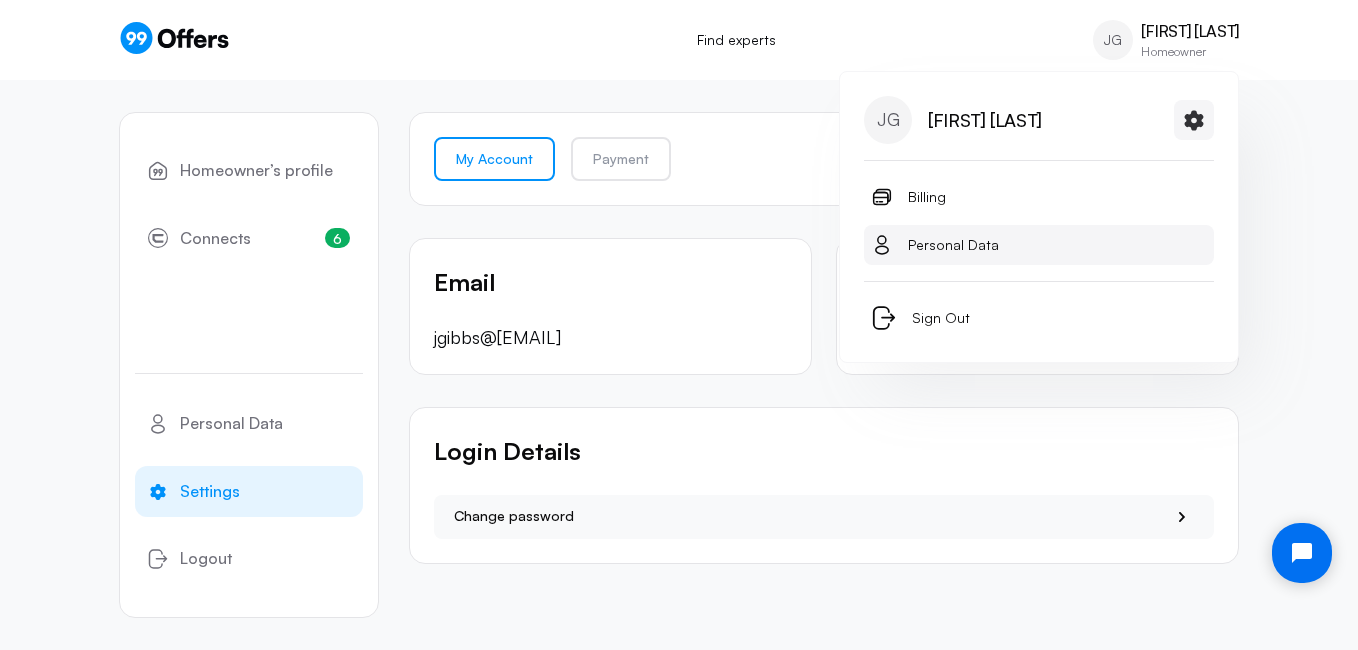 click on "Personal Data" 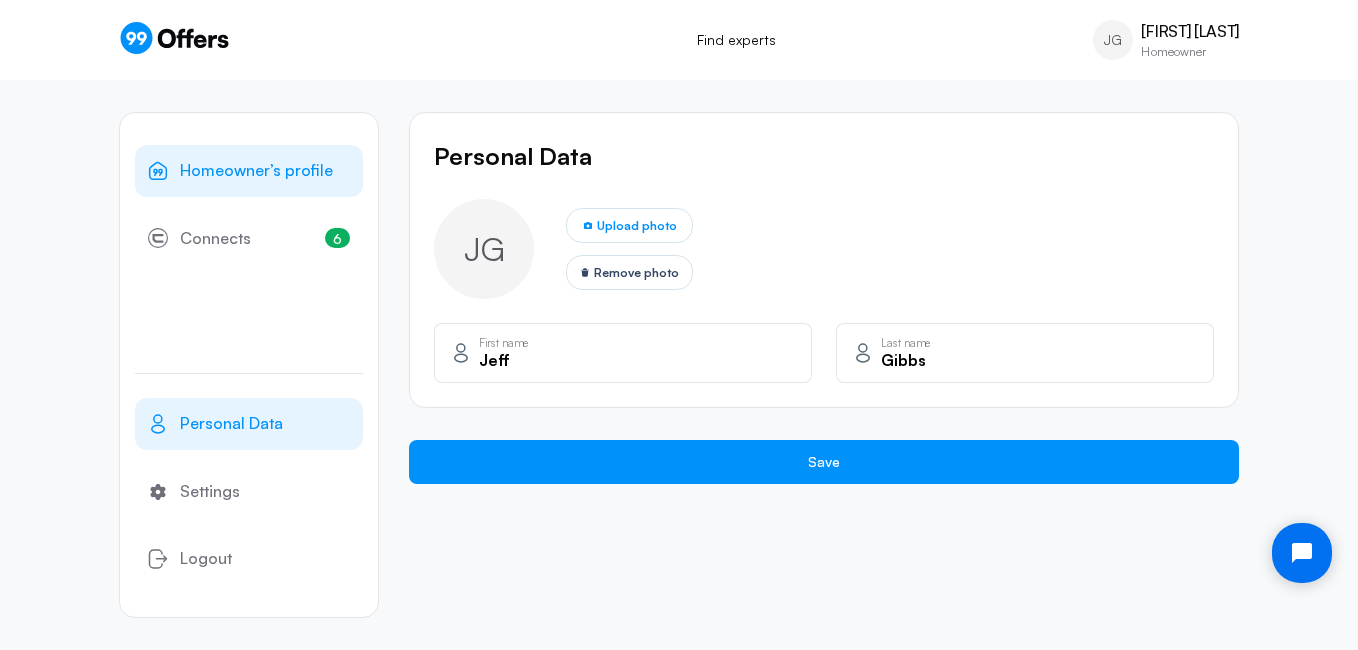 click on "Homeowner’s profile" 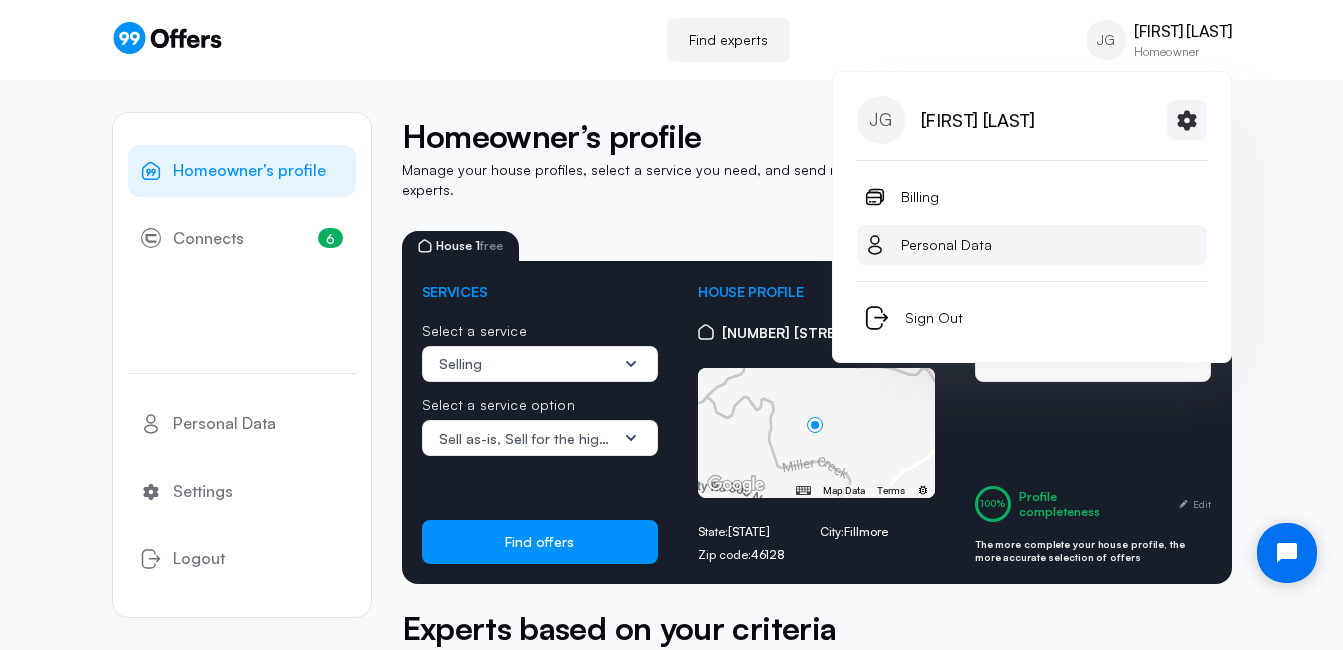 click on "Personal Data" 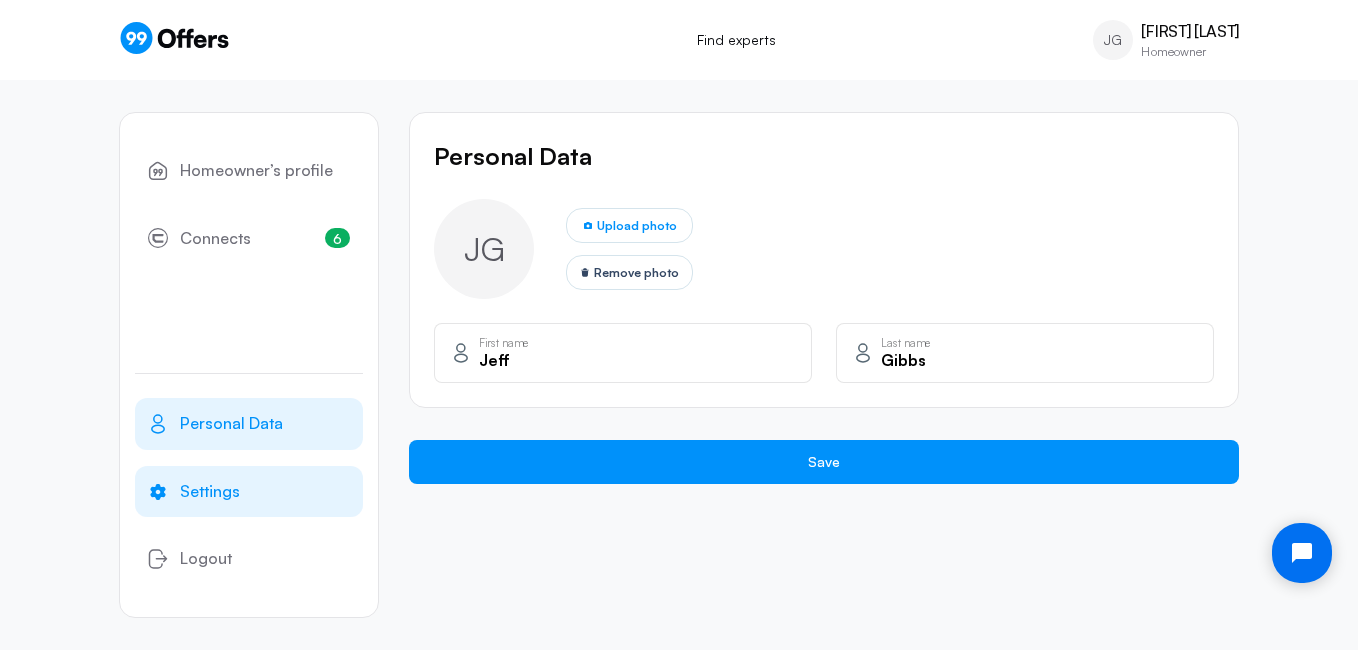 click on "Settings" 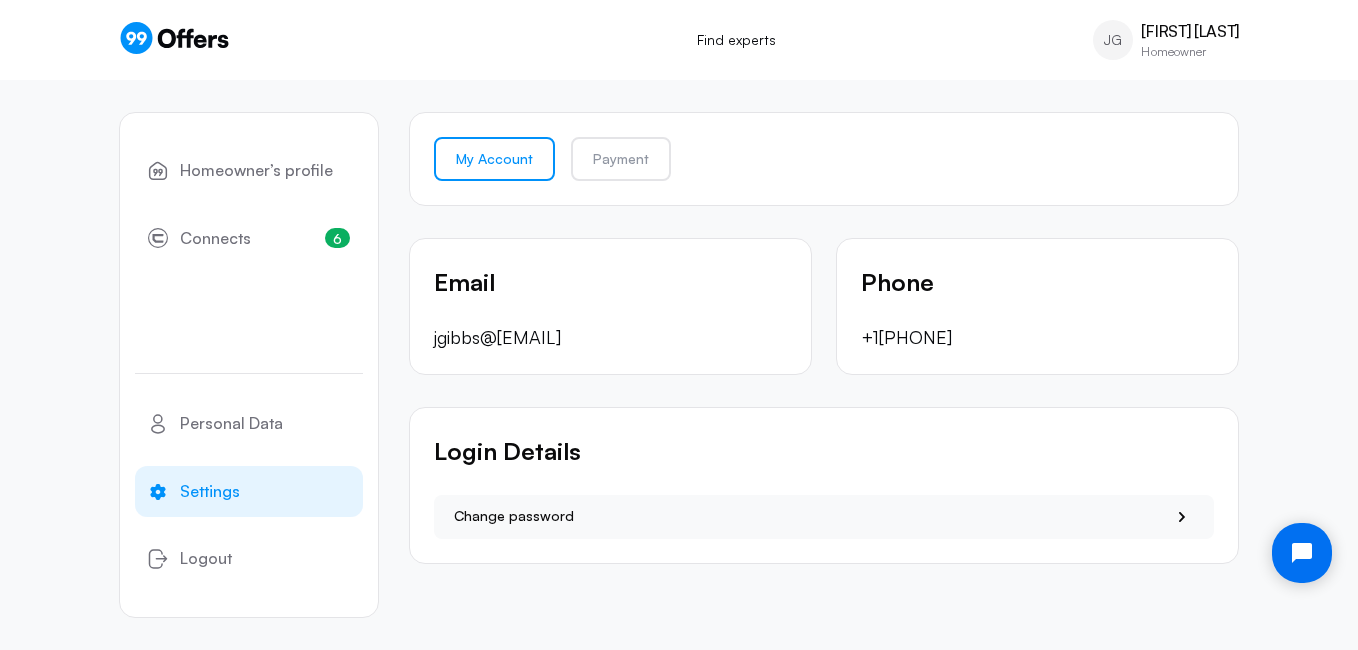 click on "[EMAIL]" 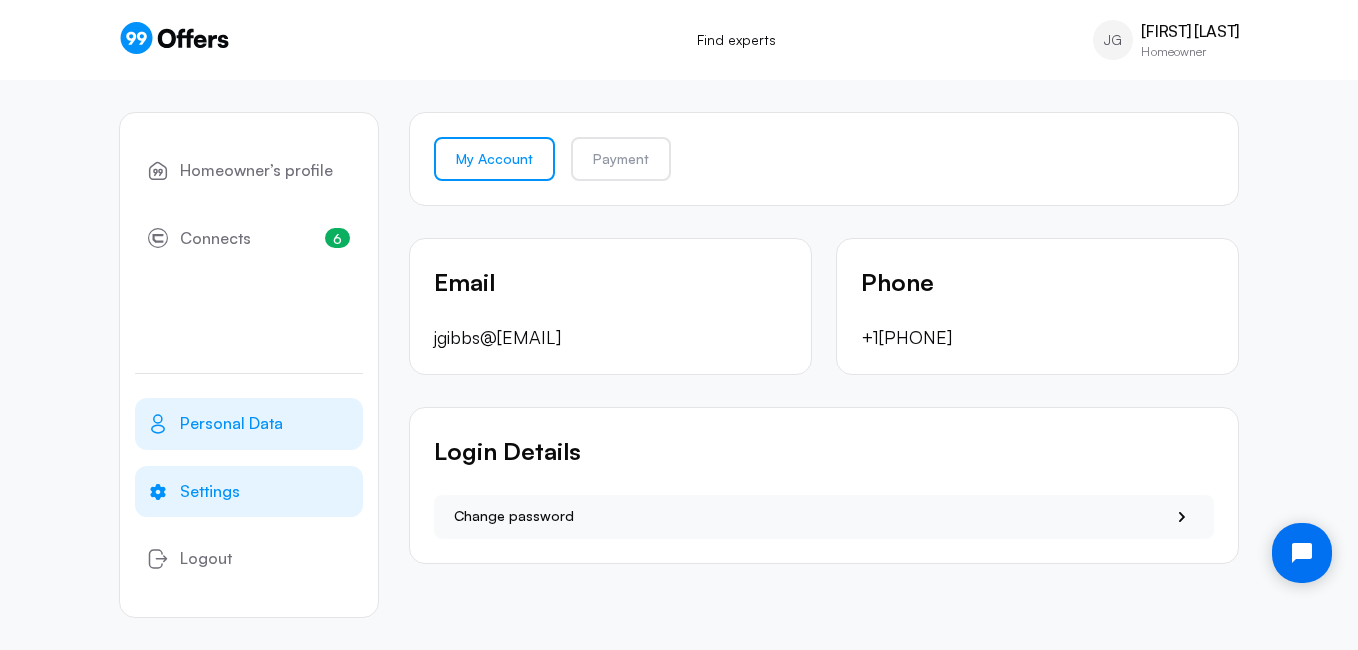 click on "Personal Data" 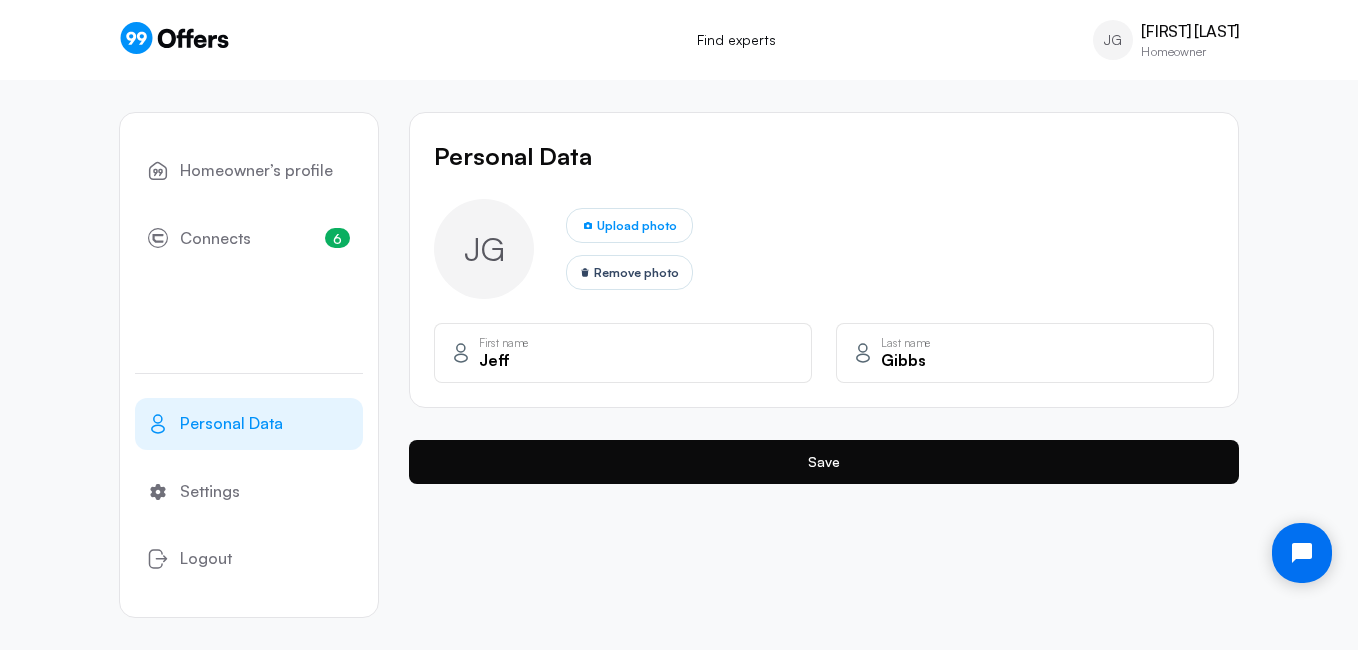 click on "Save" 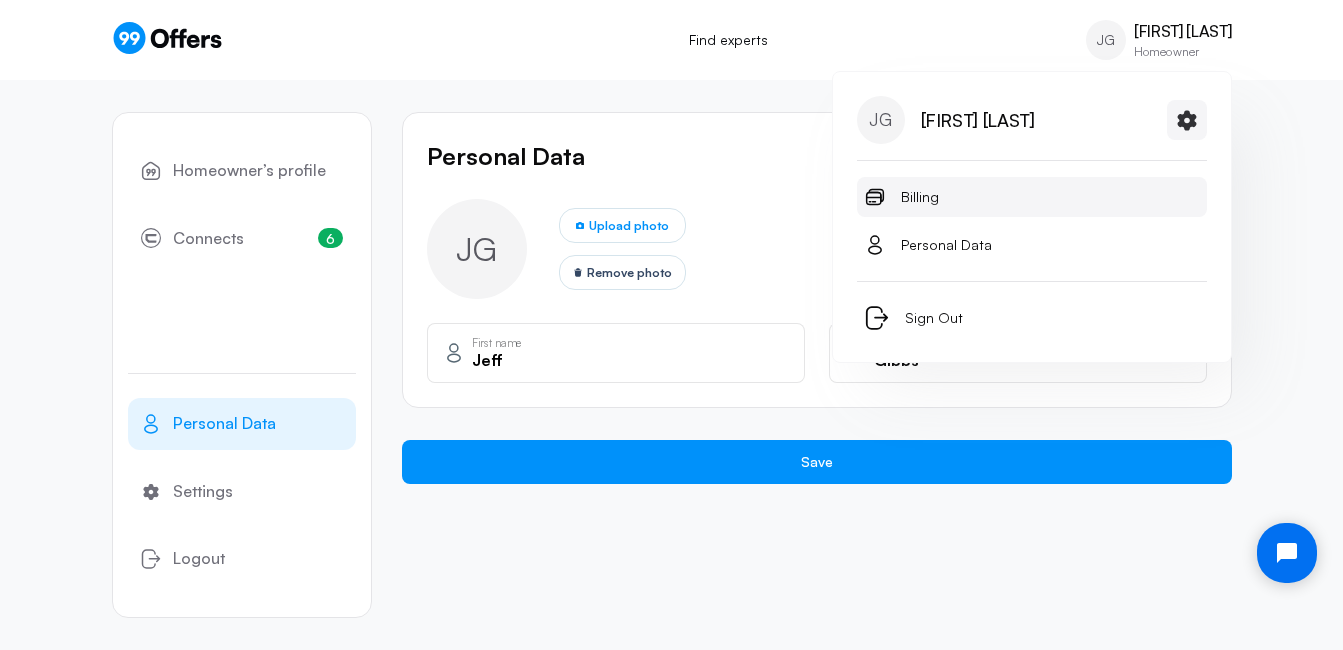 click on "Billing" 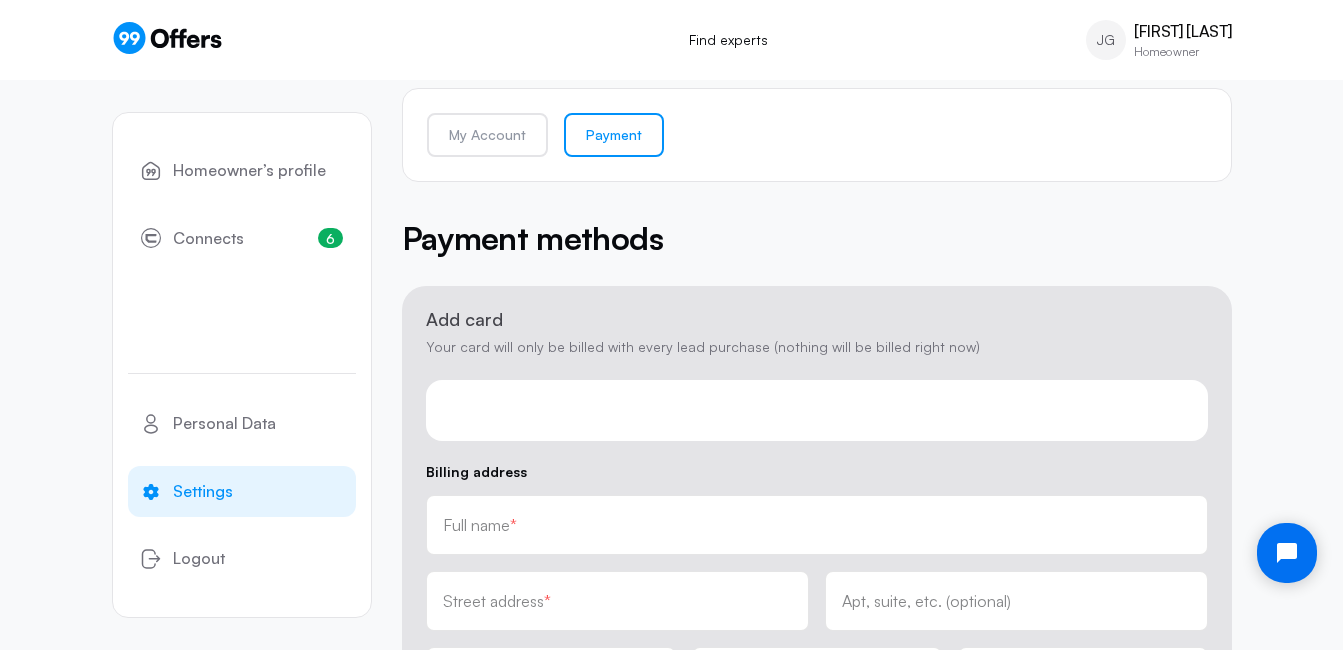 scroll, scrollTop: 0, scrollLeft: 0, axis: both 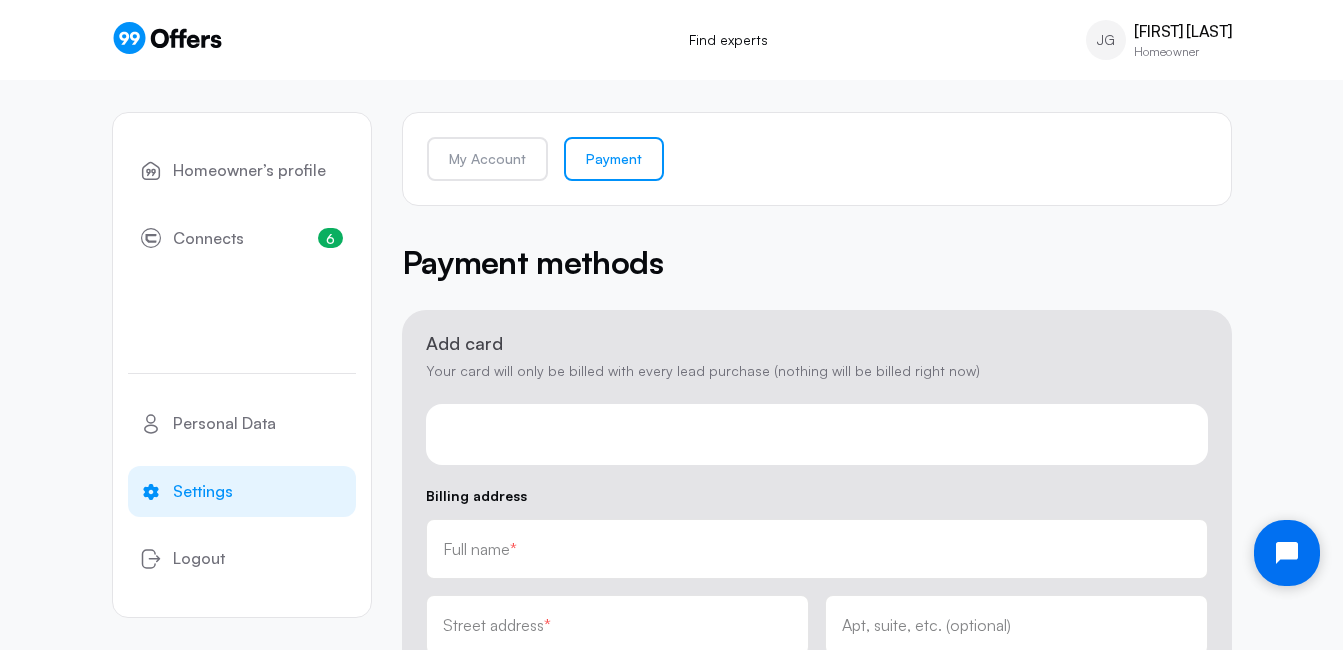 click 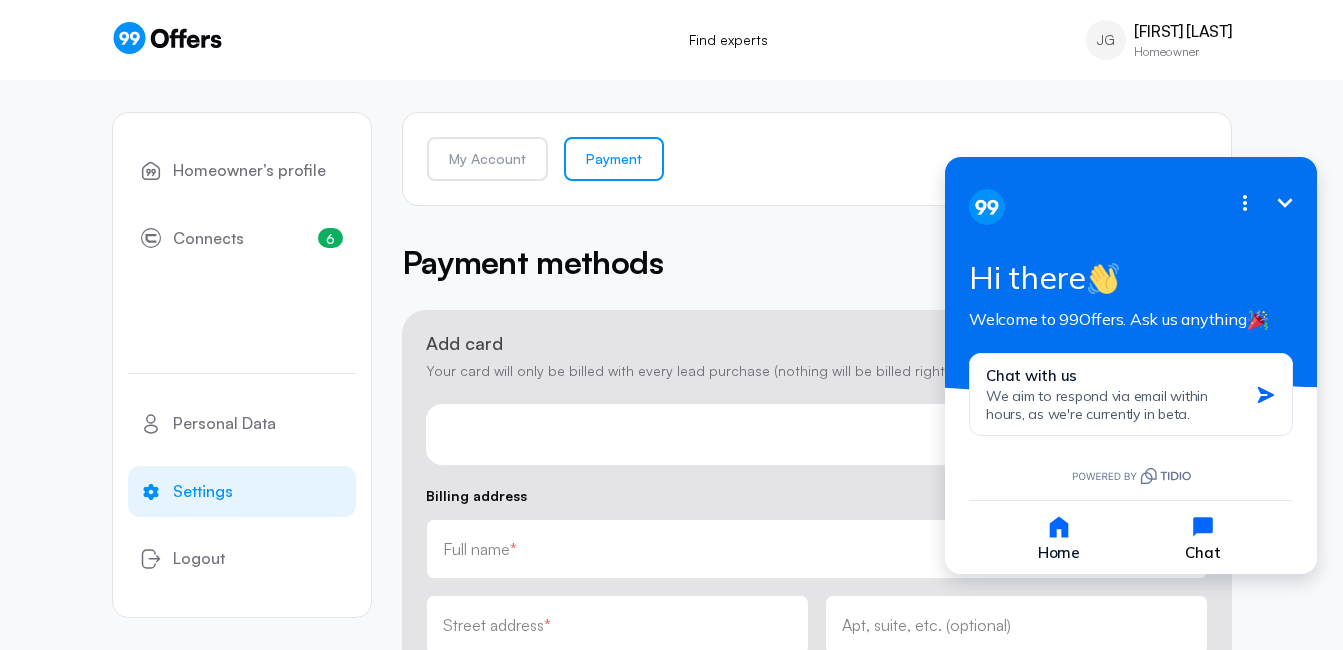 click 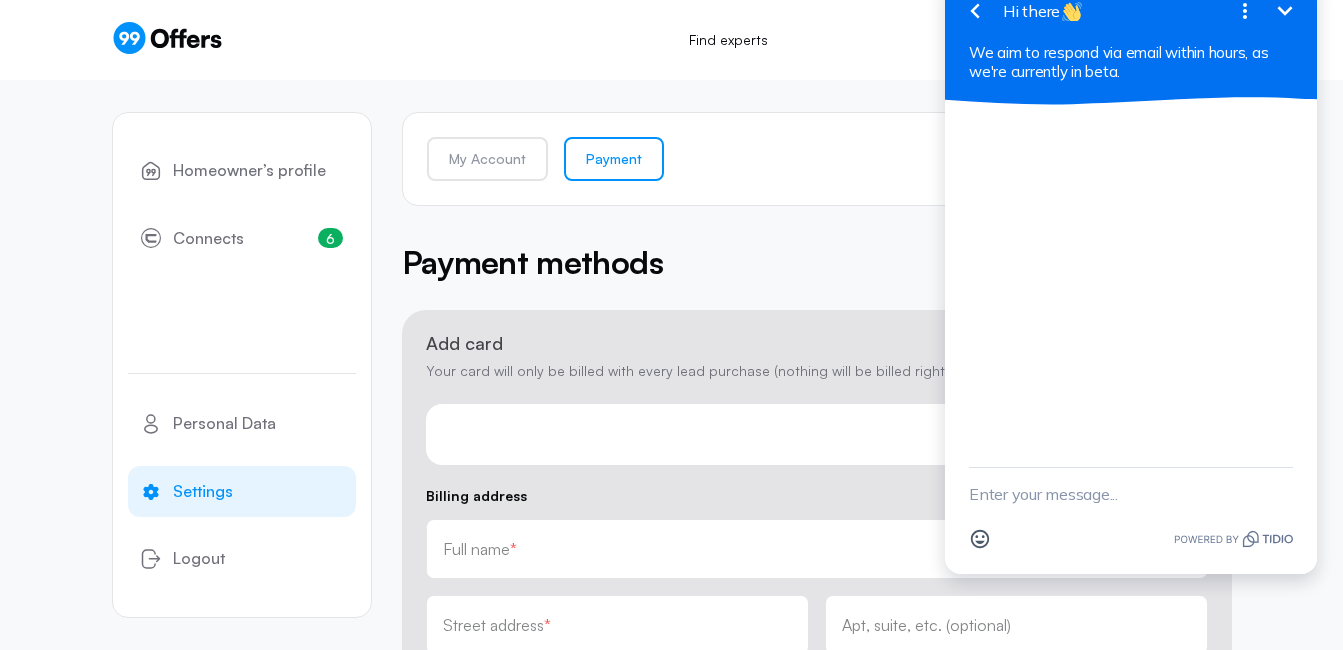 click at bounding box center [1131, 494] 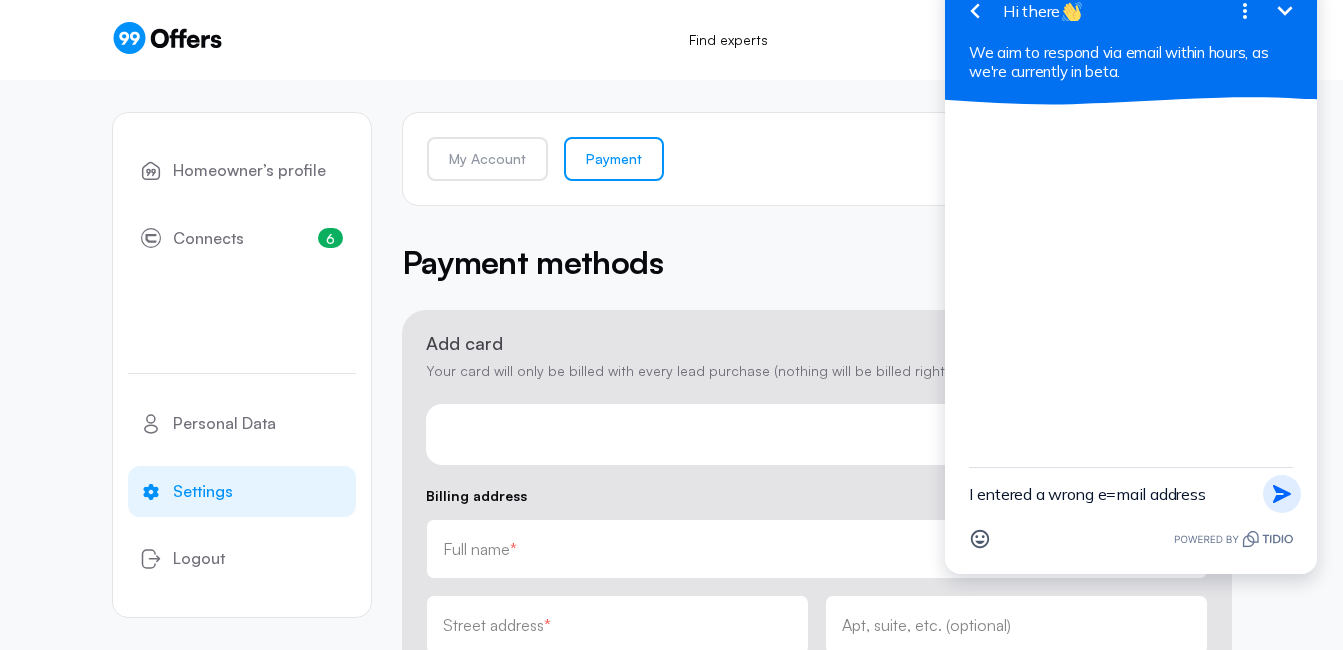 click 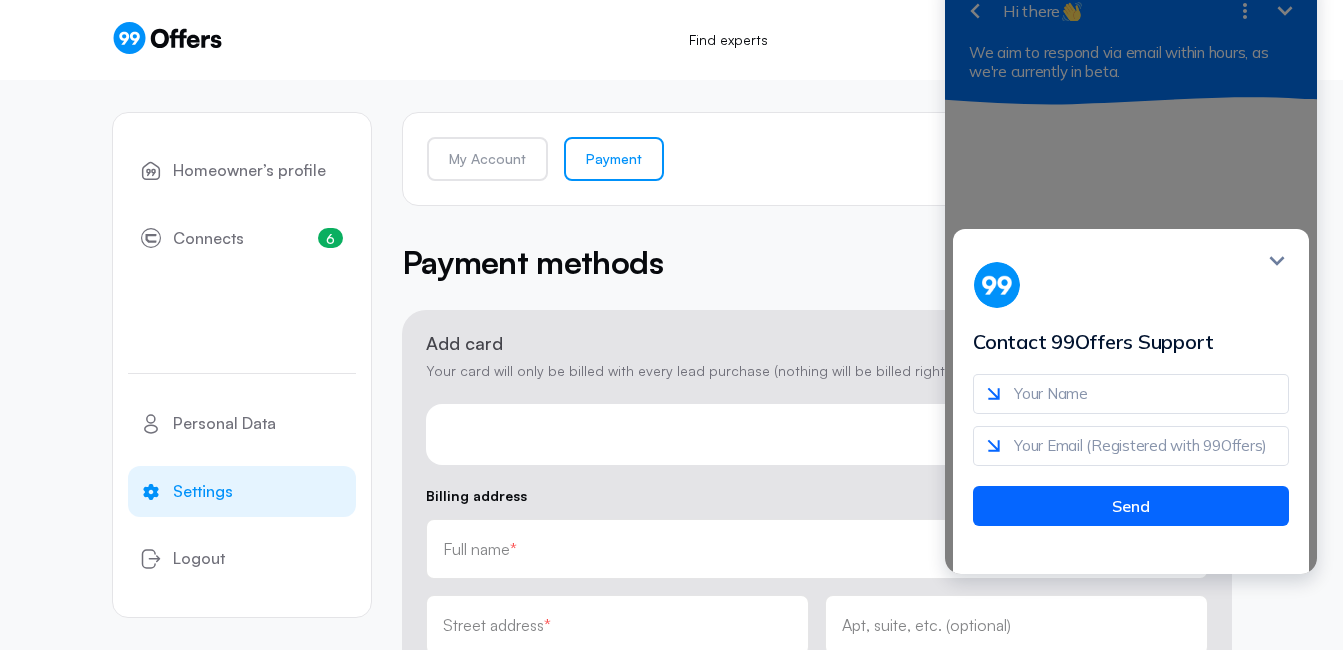 click at bounding box center [1131, 394] 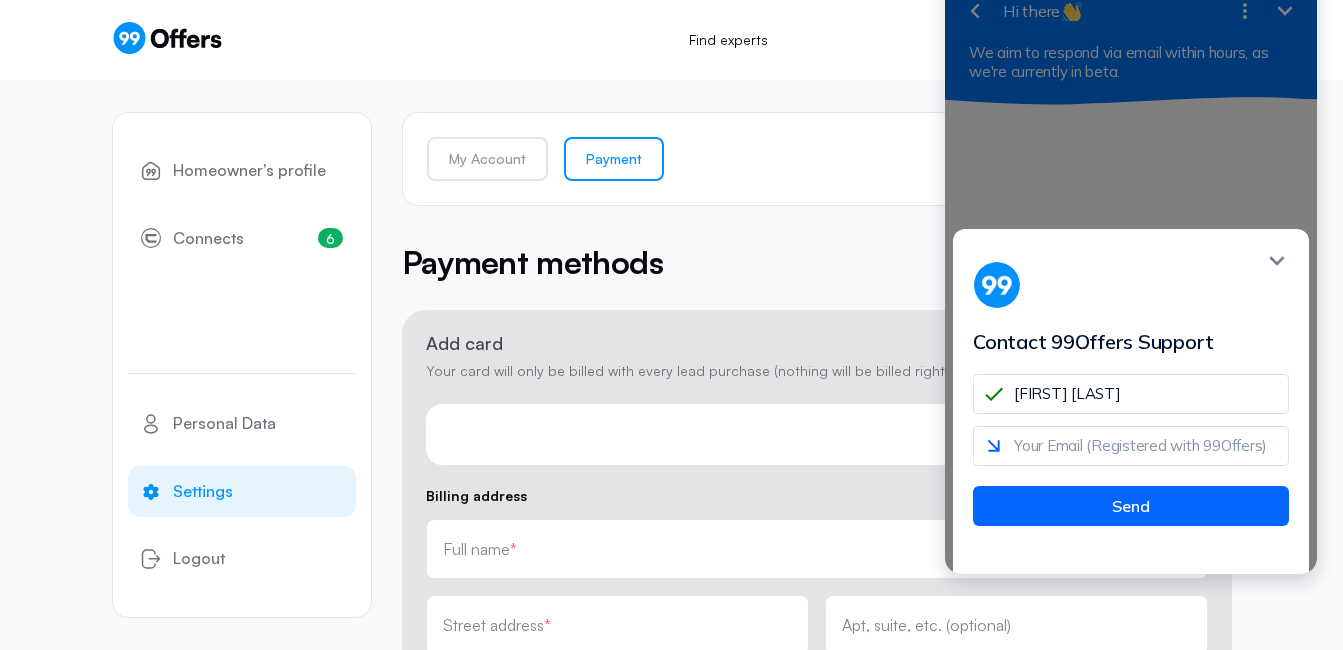 type on "[FIRST] [LAST]" 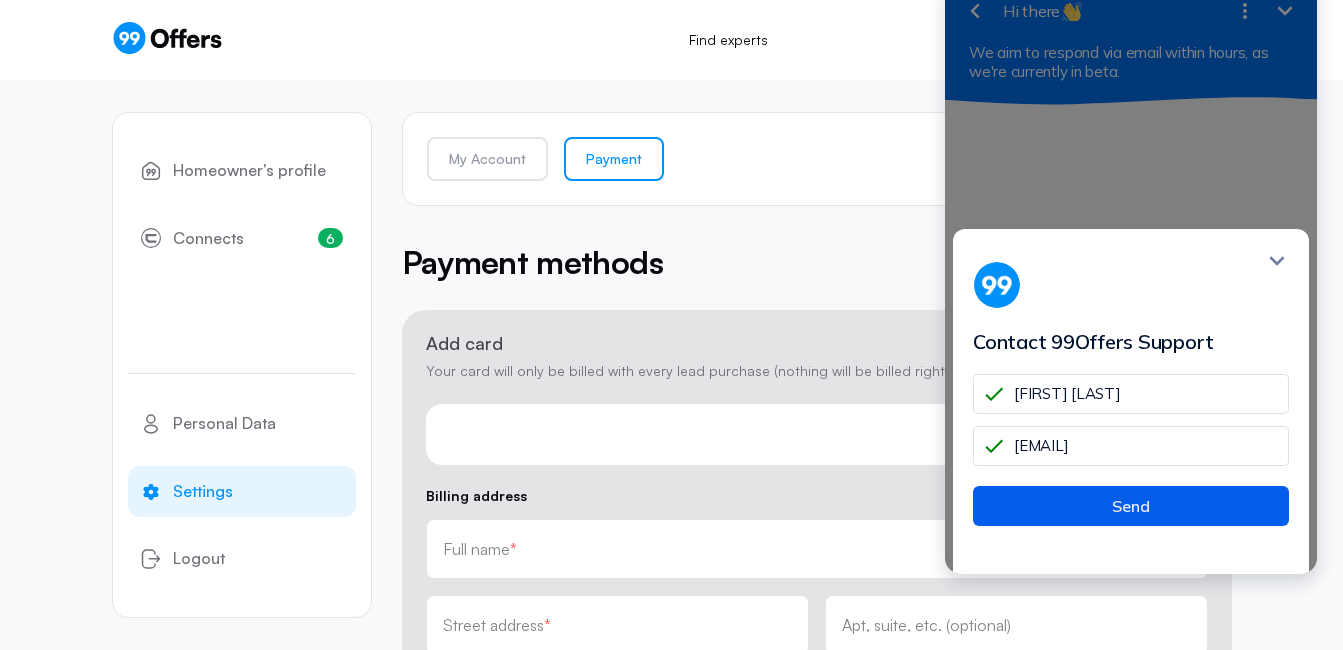 click on "Send" at bounding box center (1131, 506) 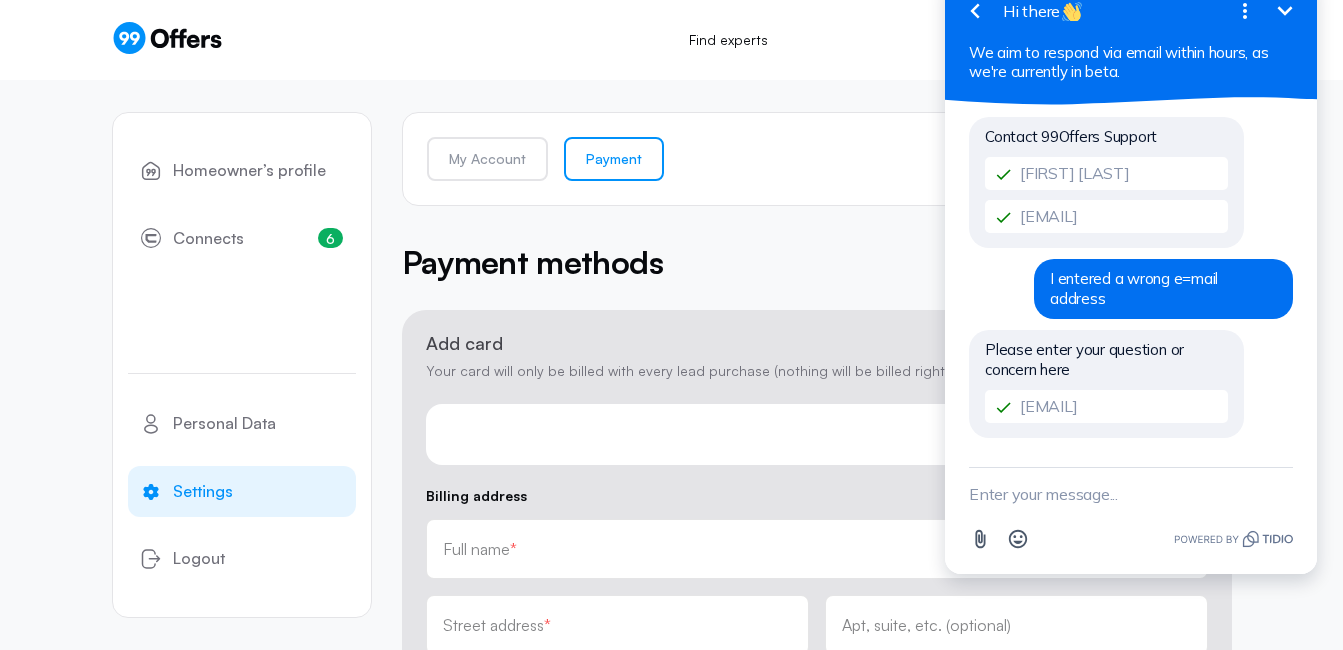 scroll, scrollTop: 100, scrollLeft: 0, axis: vertical 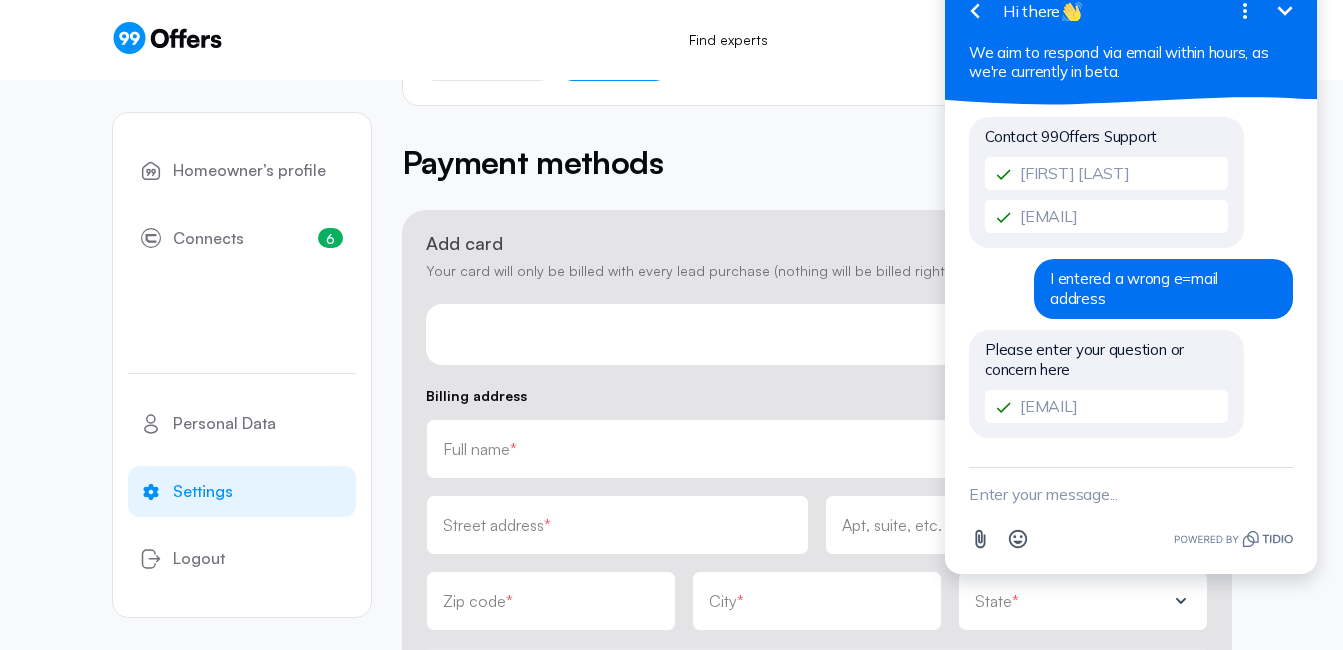 click 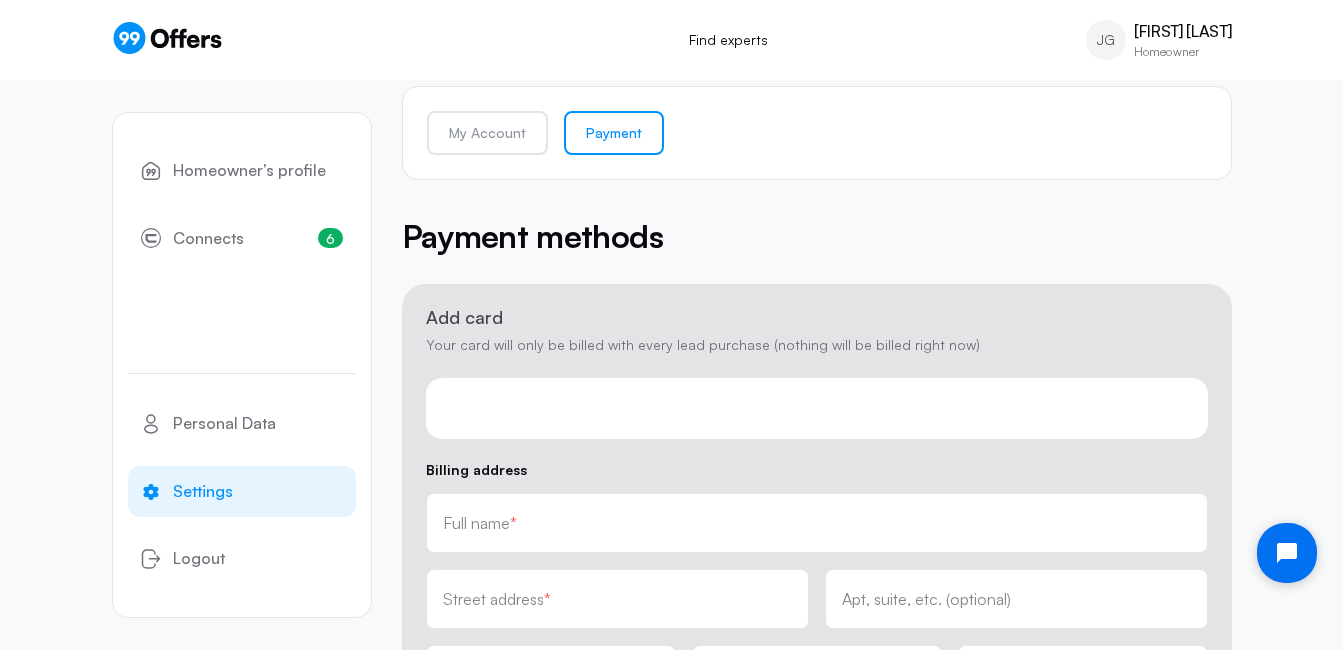 scroll, scrollTop: 0, scrollLeft: 0, axis: both 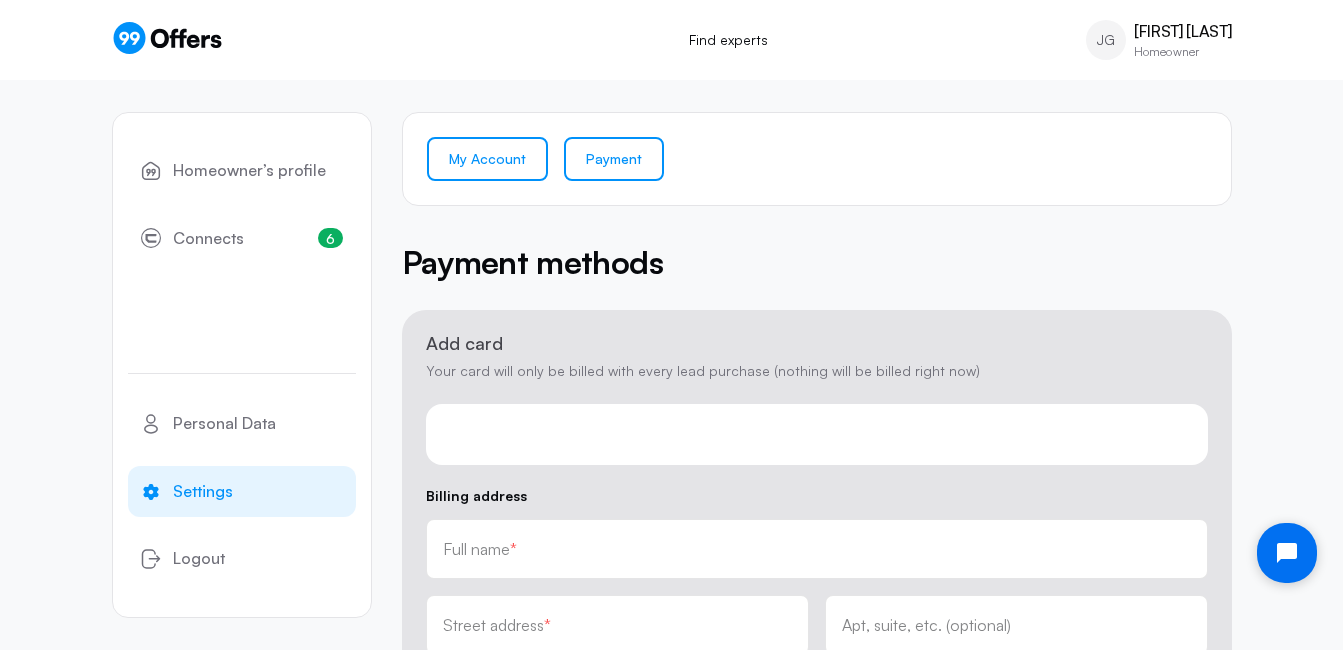 click on "My Account" 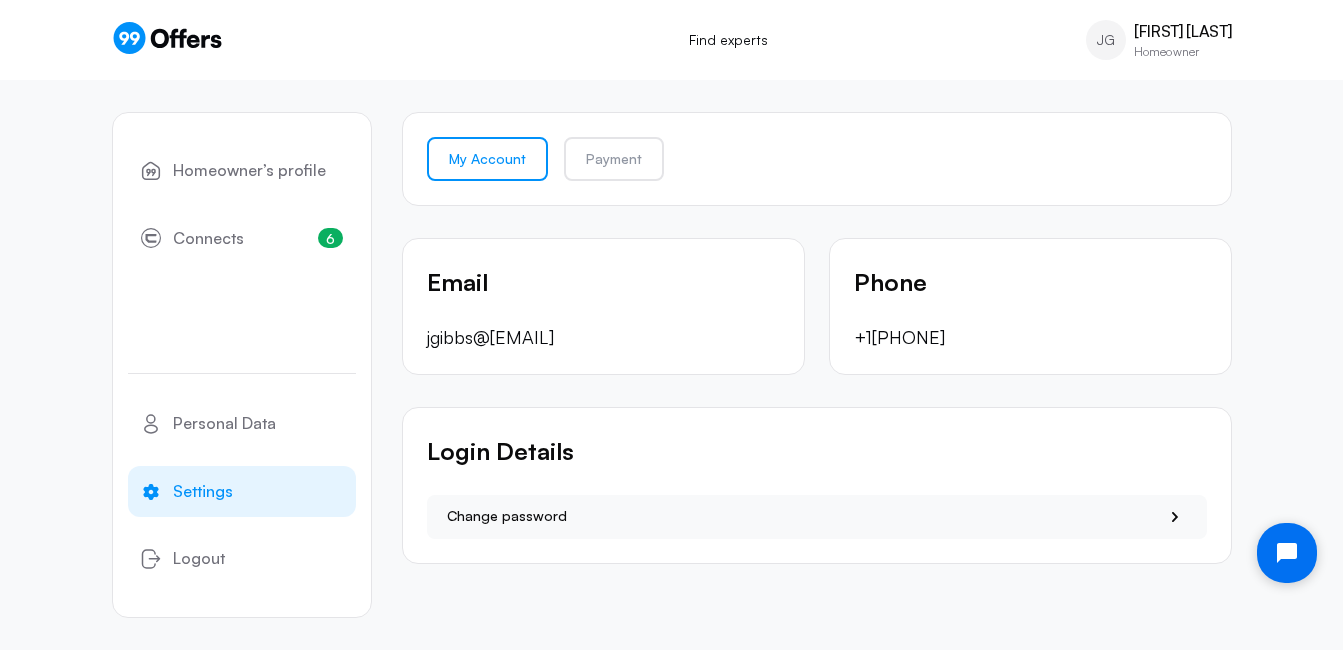 drag, startPoint x: 712, startPoint y: 335, endPoint x: 386, endPoint y: 351, distance: 326.3924 